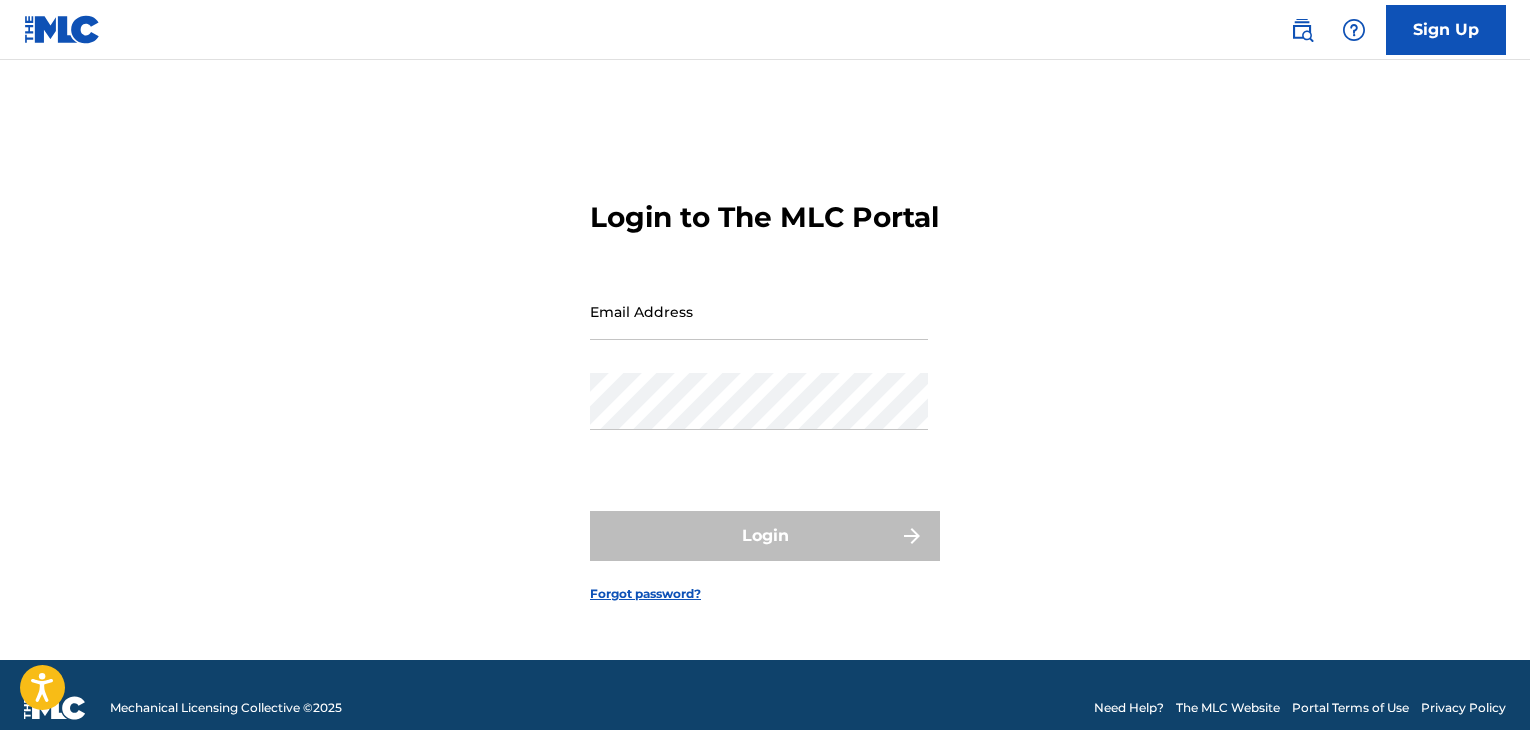 scroll, scrollTop: 0, scrollLeft: 0, axis: both 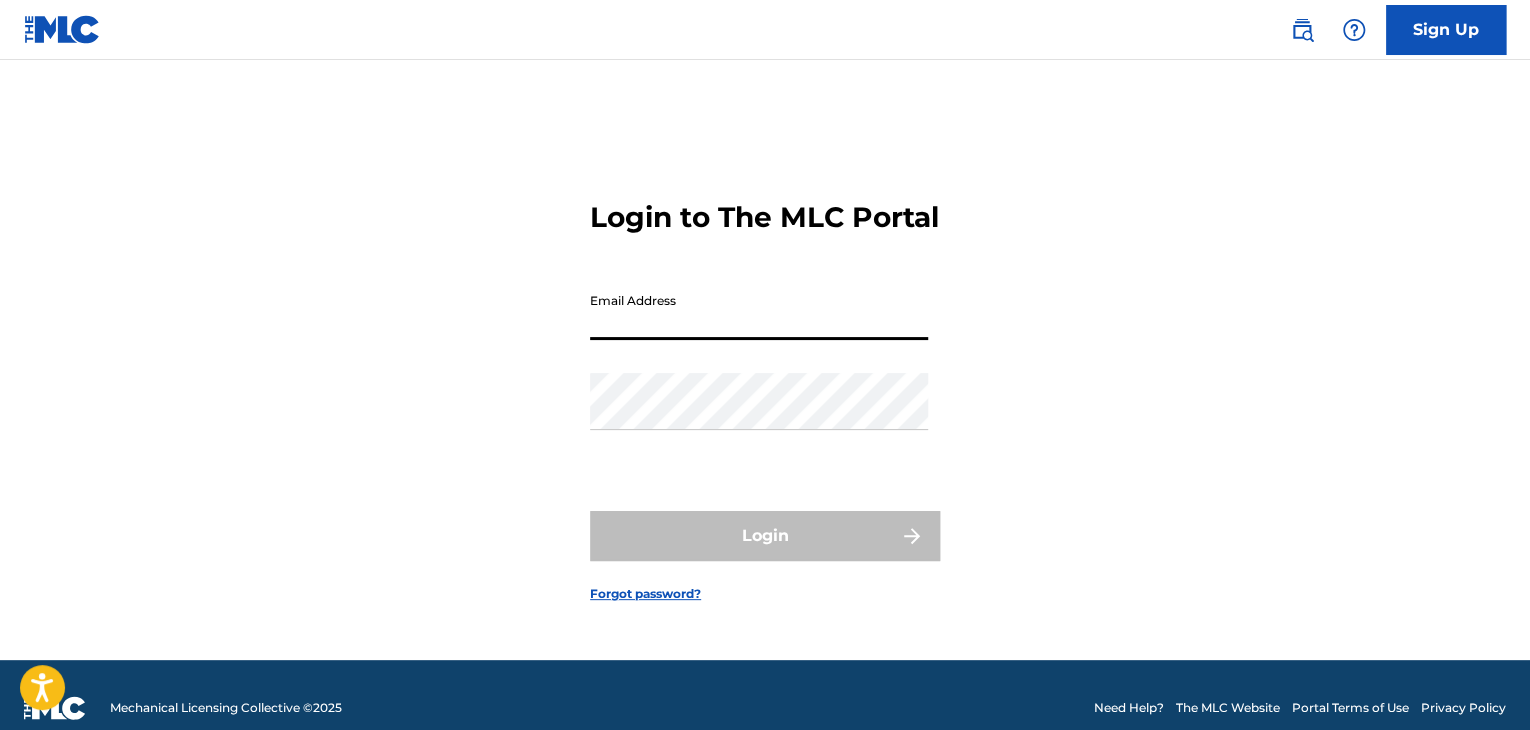 type on "[EMAIL_ADDRESS][DOMAIN_NAME]" 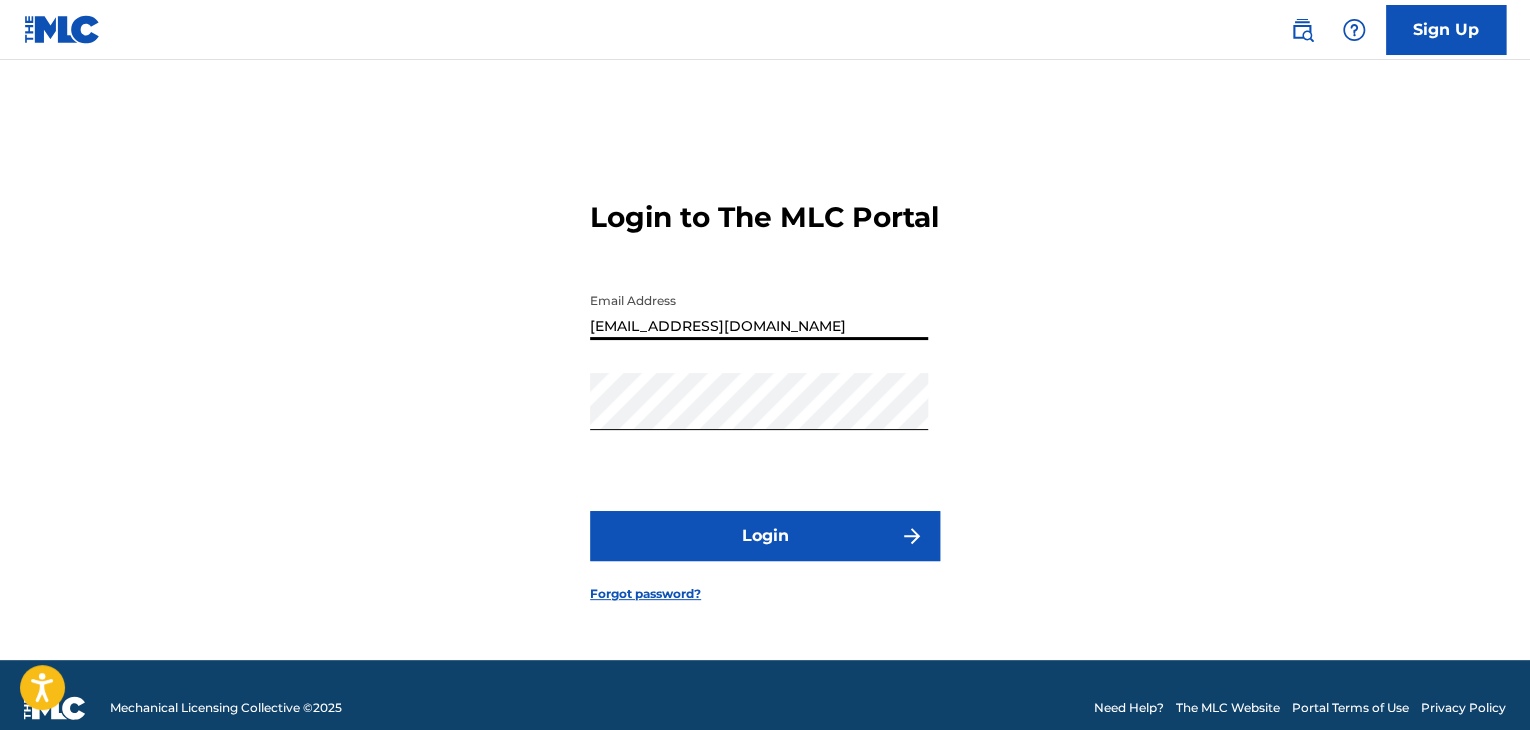 click on "Login" at bounding box center (765, 536) 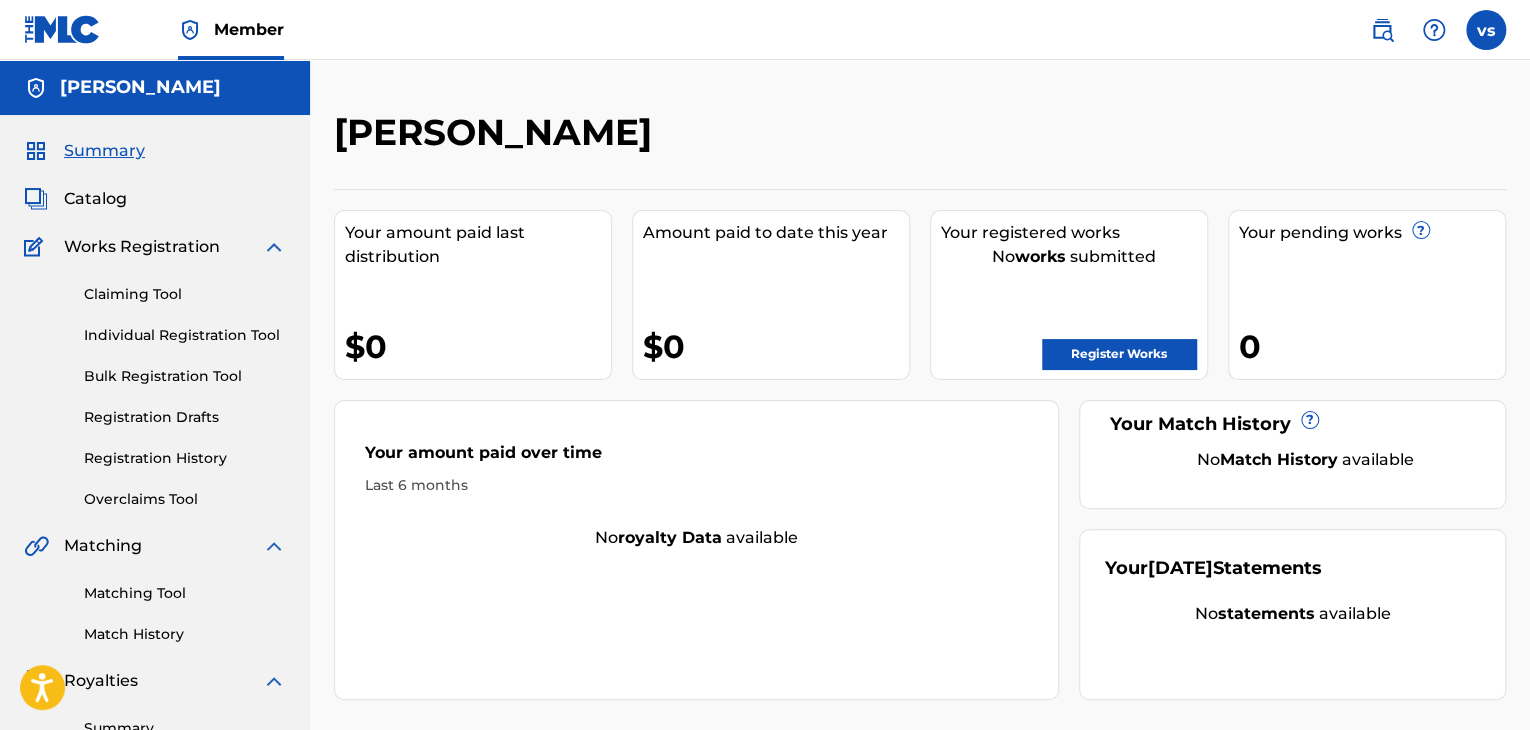 scroll, scrollTop: 0, scrollLeft: 0, axis: both 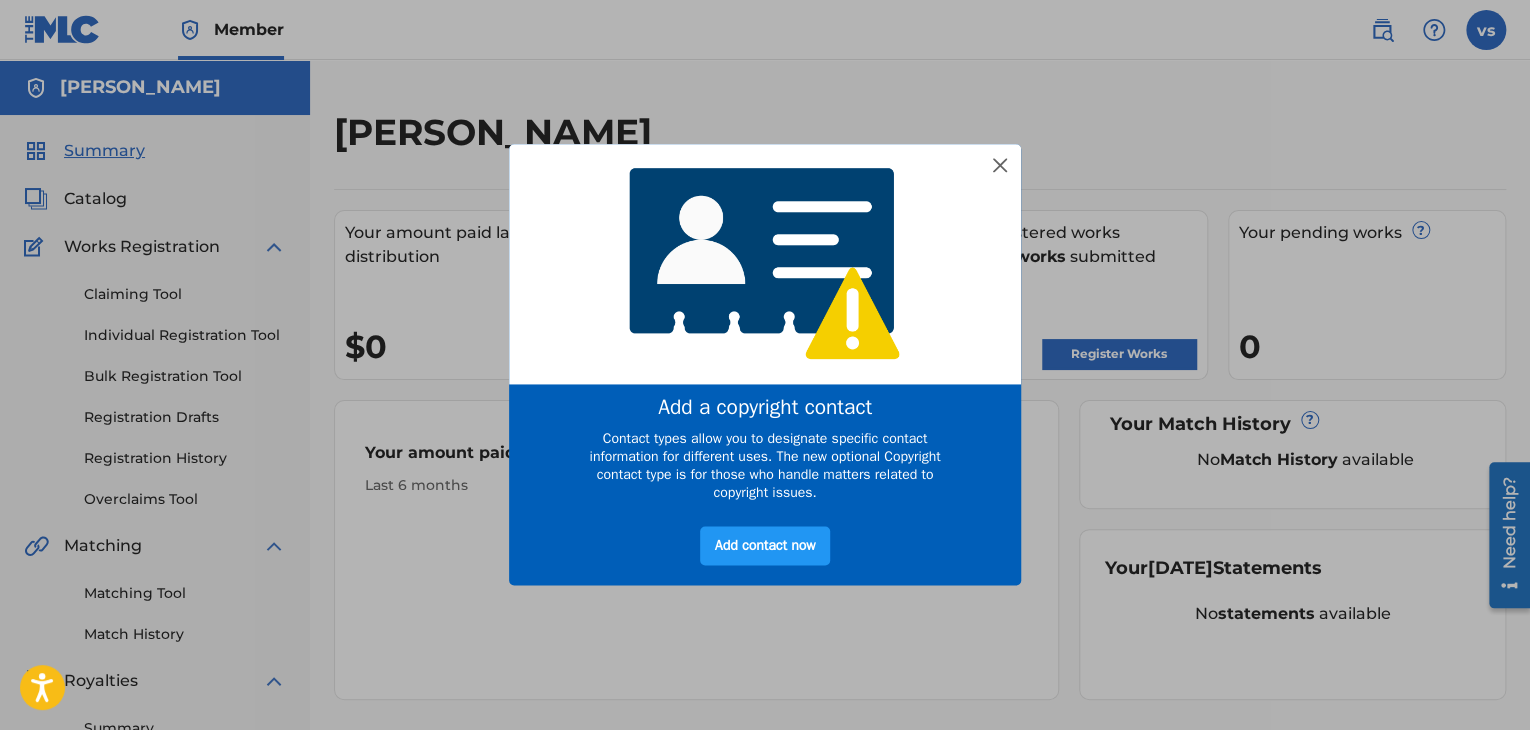 click at bounding box center (765, 263) 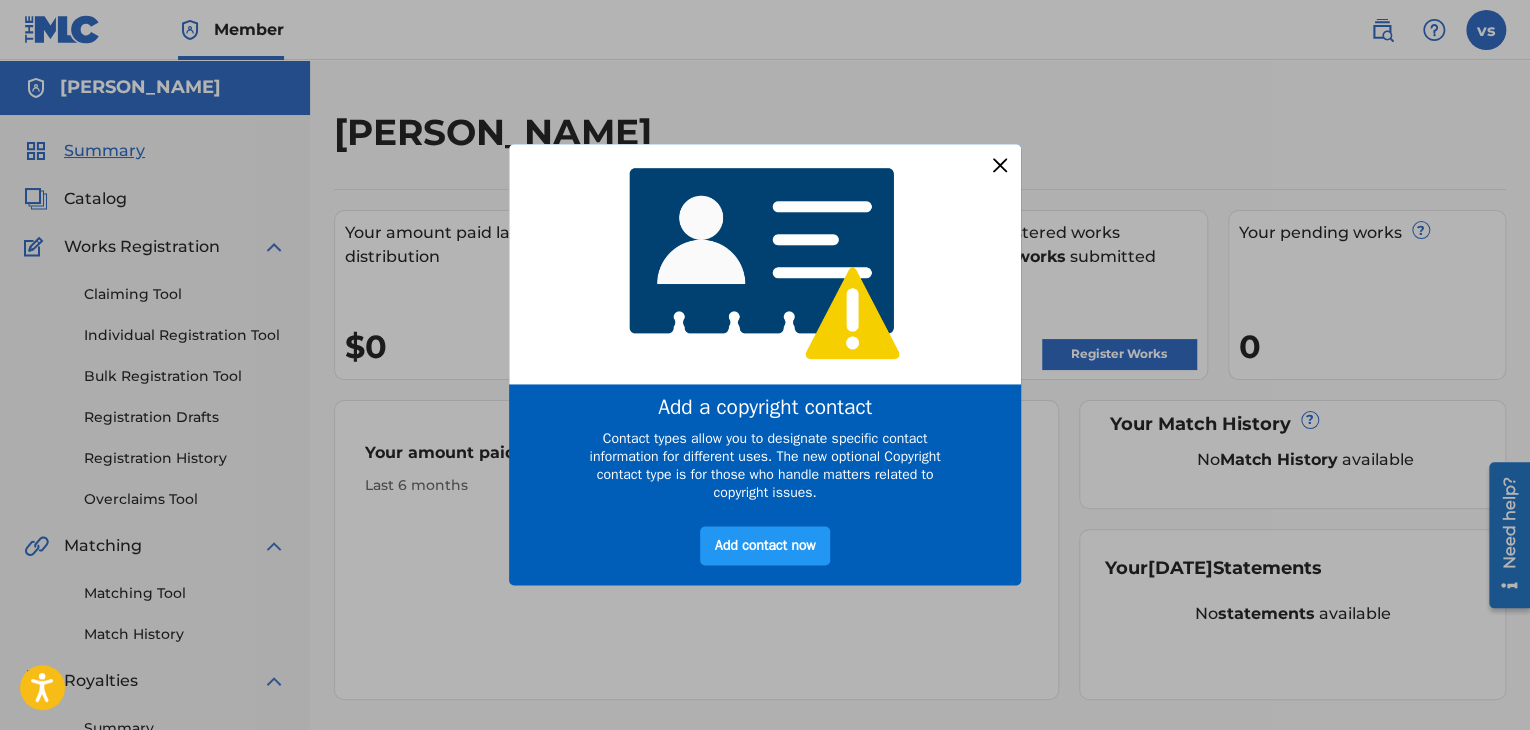 click at bounding box center (1000, 165) 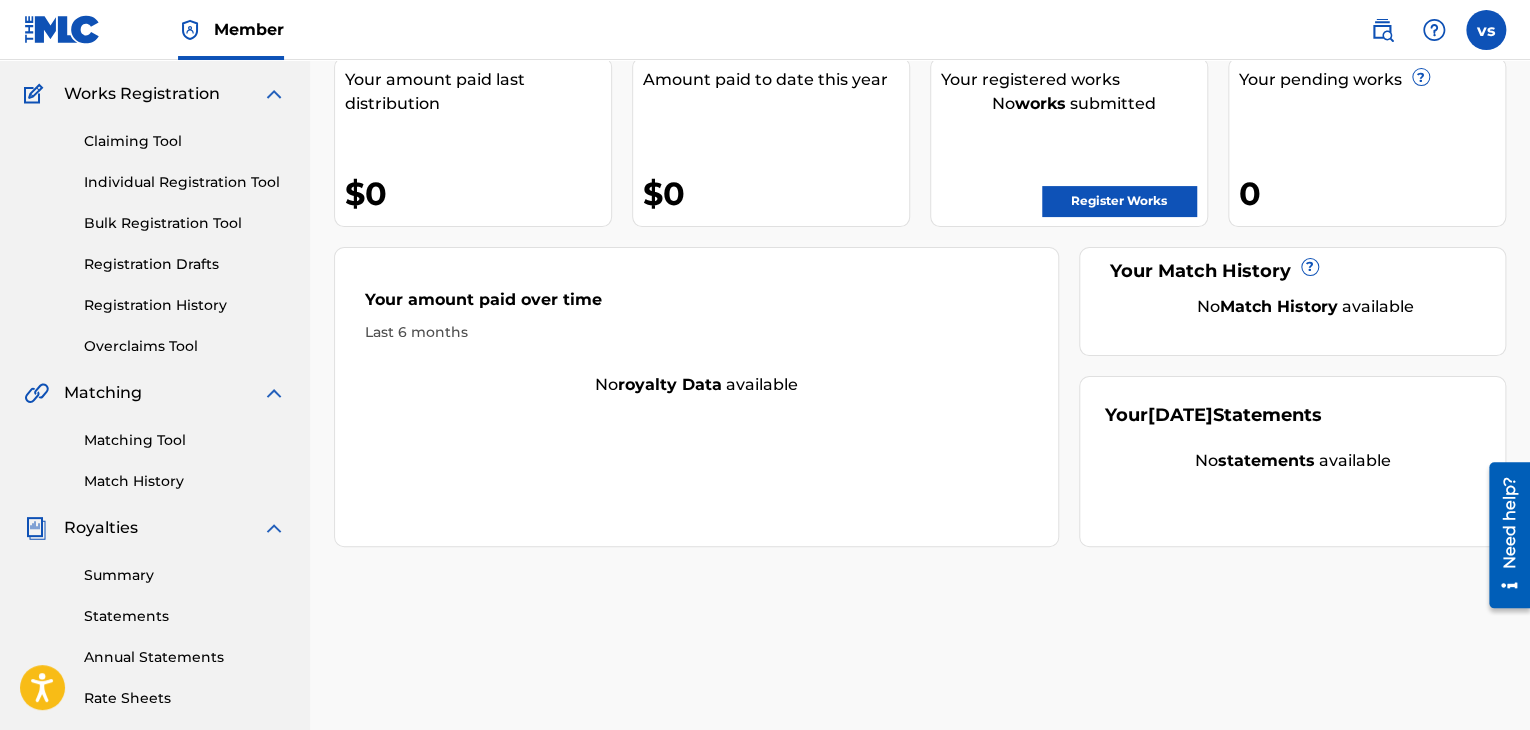 scroll, scrollTop: 0, scrollLeft: 0, axis: both 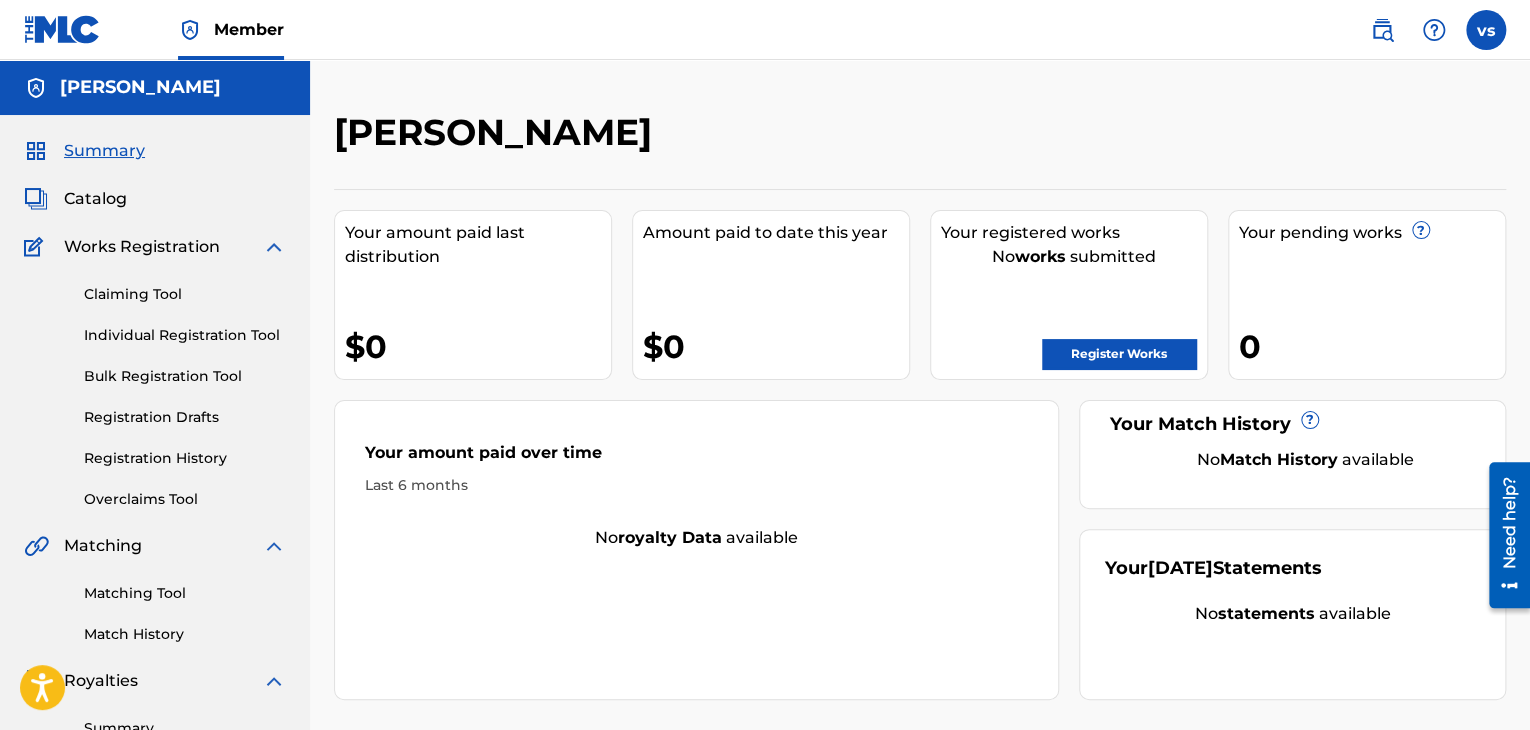 click on "Claiming Tool" at bounding box center (185, 294) 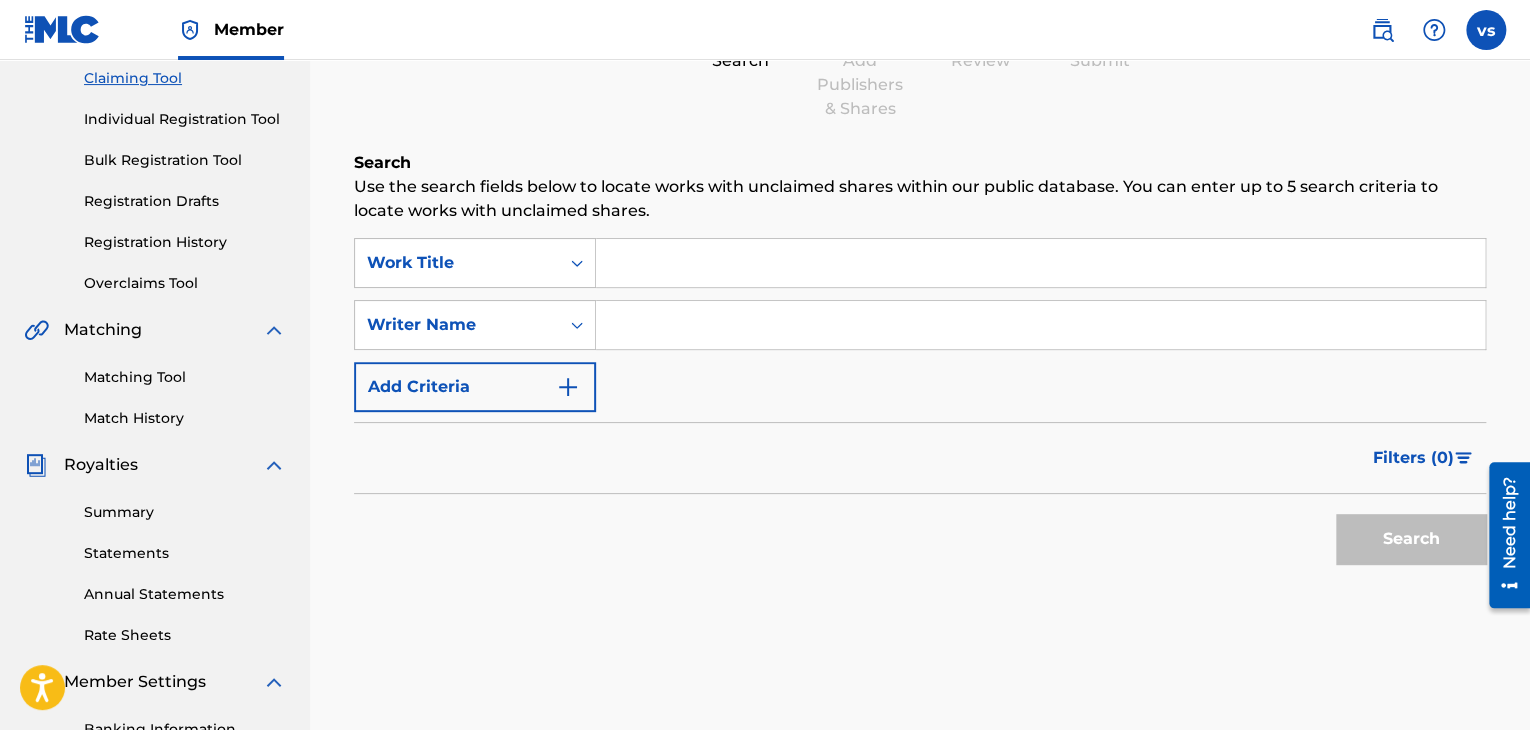 scroll, scrollTop: 0, scrollLeft: 0, axis: both 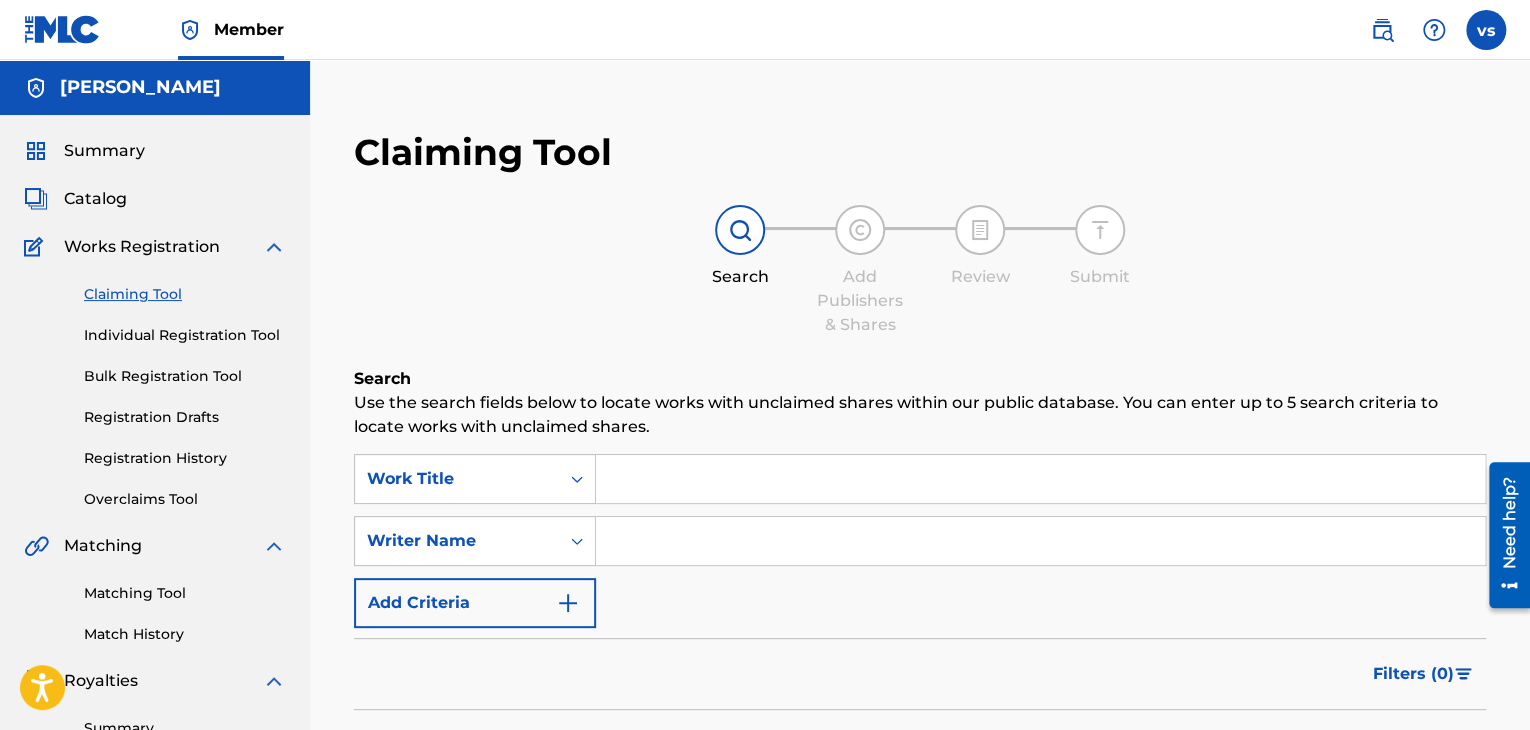 click on "Individual Registration Tool" at bounding box center [185, 335] 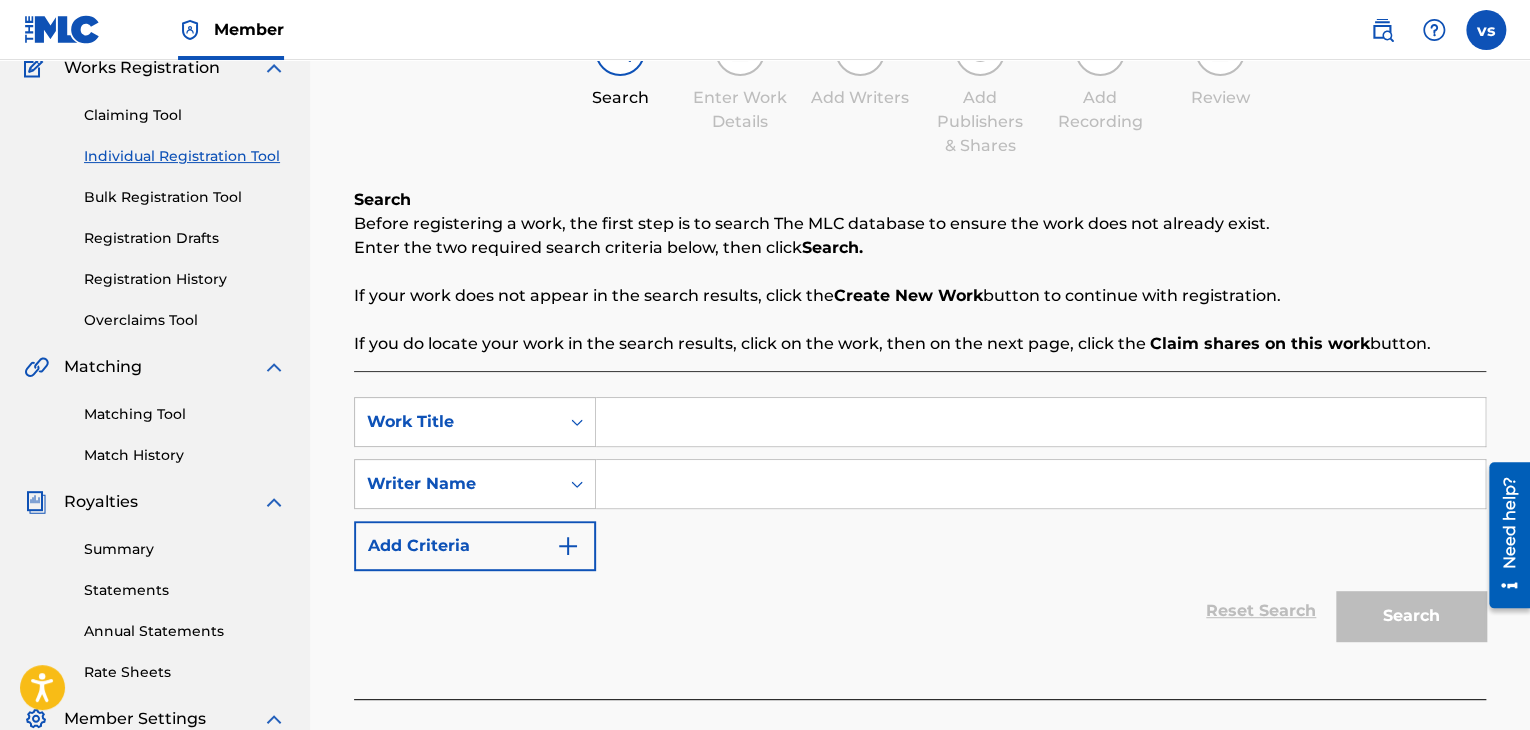 scroll, scrollTop: 178, scrollLeft: 0, axis: vertical 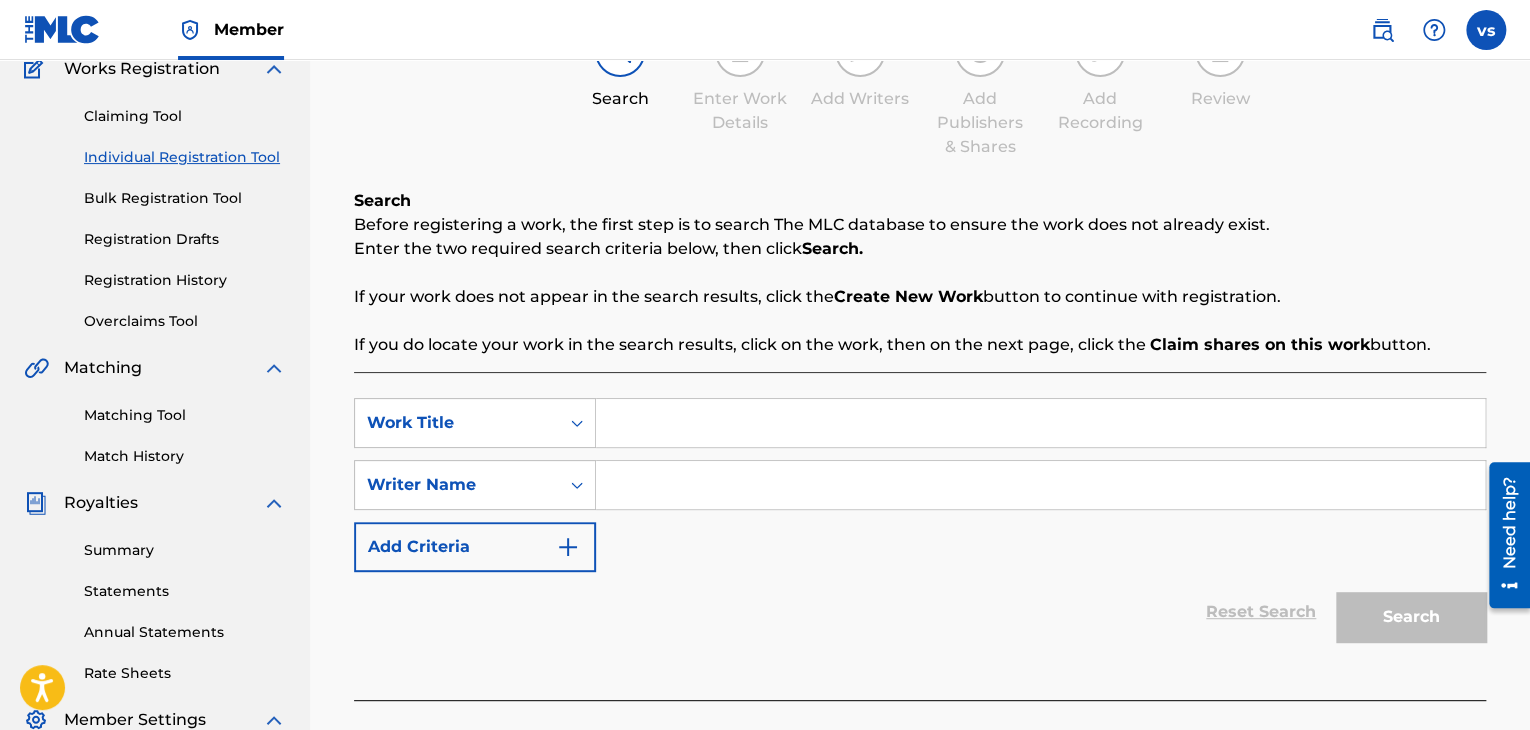 click on "Claiming Tool Individual Registration Tool Bulk Registration Tool Registration Drafts Registration History Overclaims Tool" at bounding box center [155, 206] 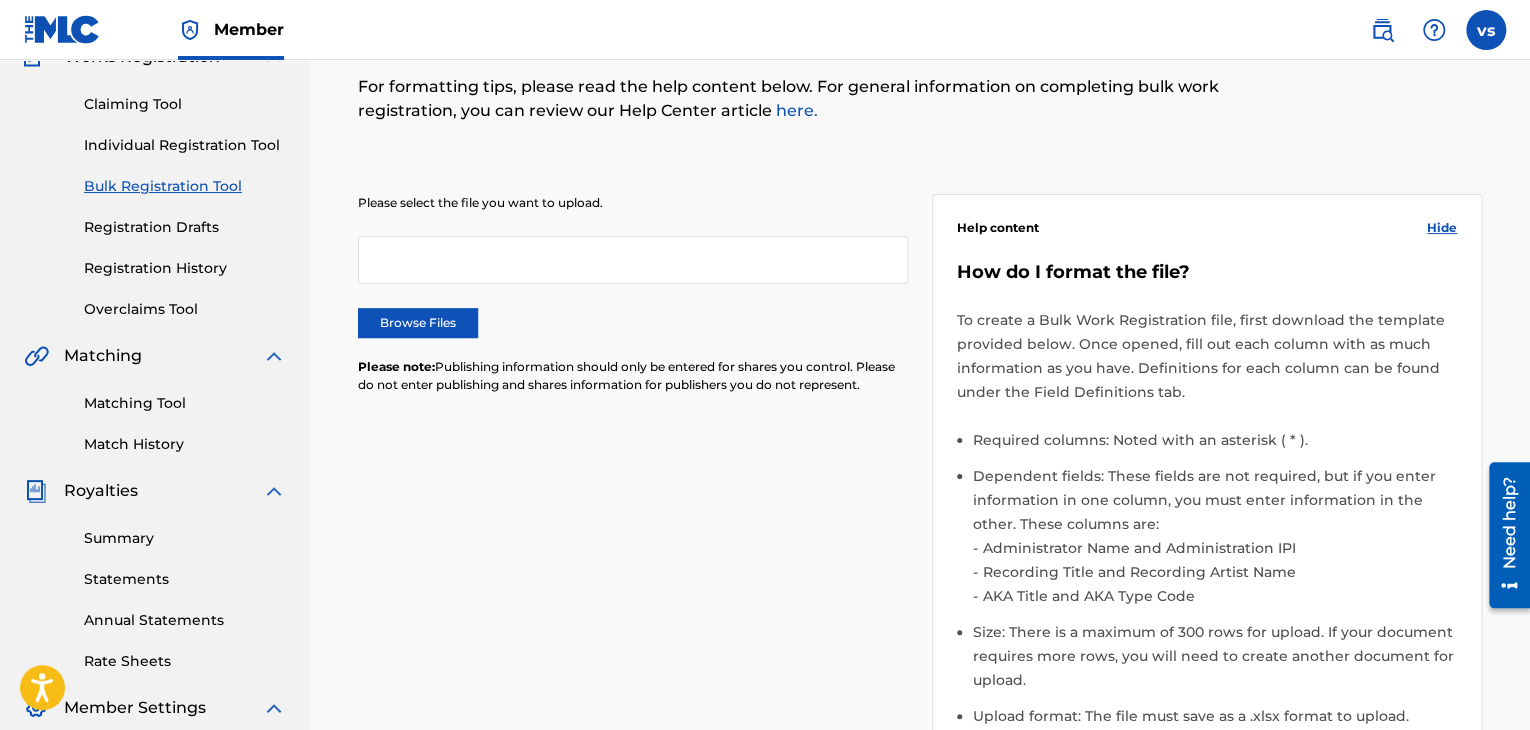 scroll, scrollTop: 196, scrollLeft: 0, axis: vertical 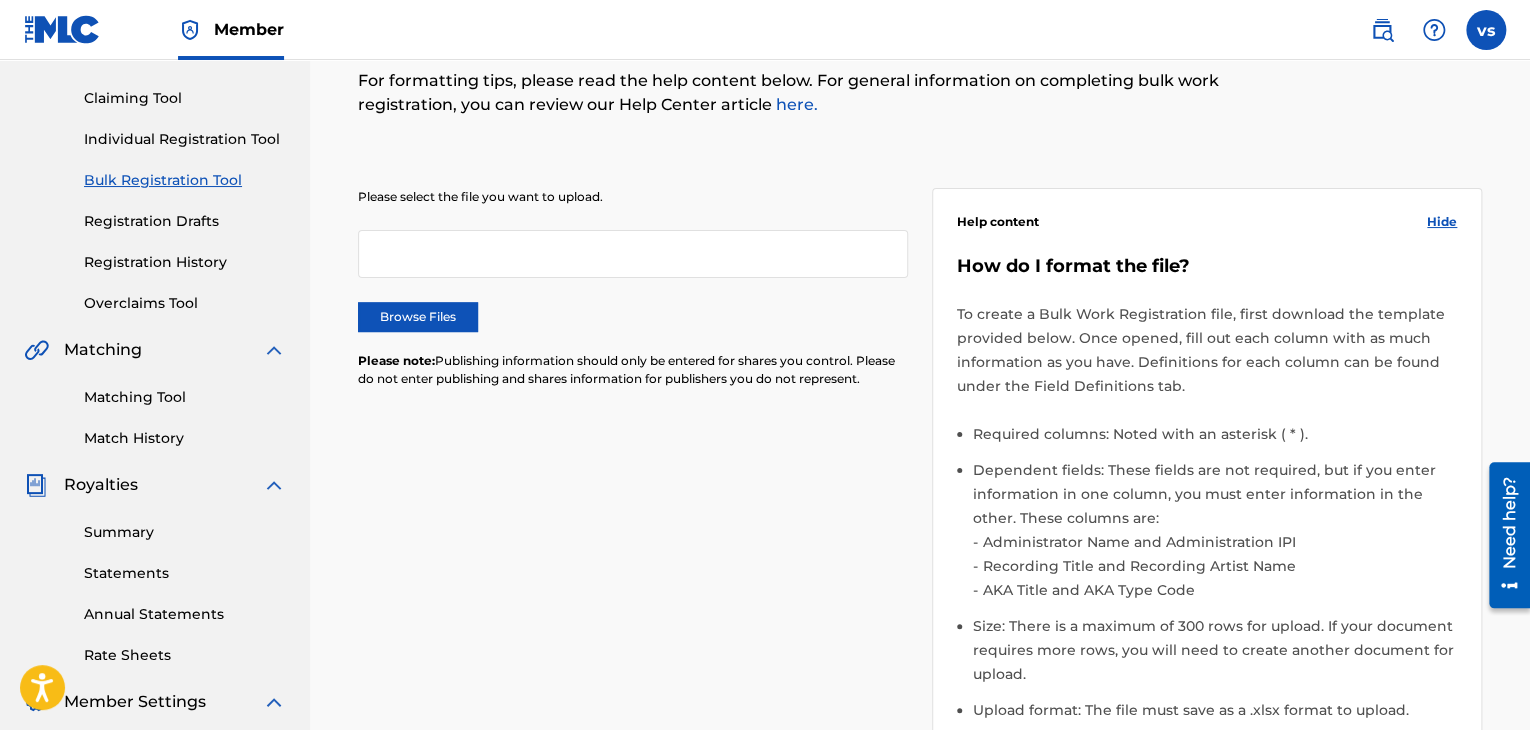 click on "Matching Tool Match History" at bounding box center (155, 405) 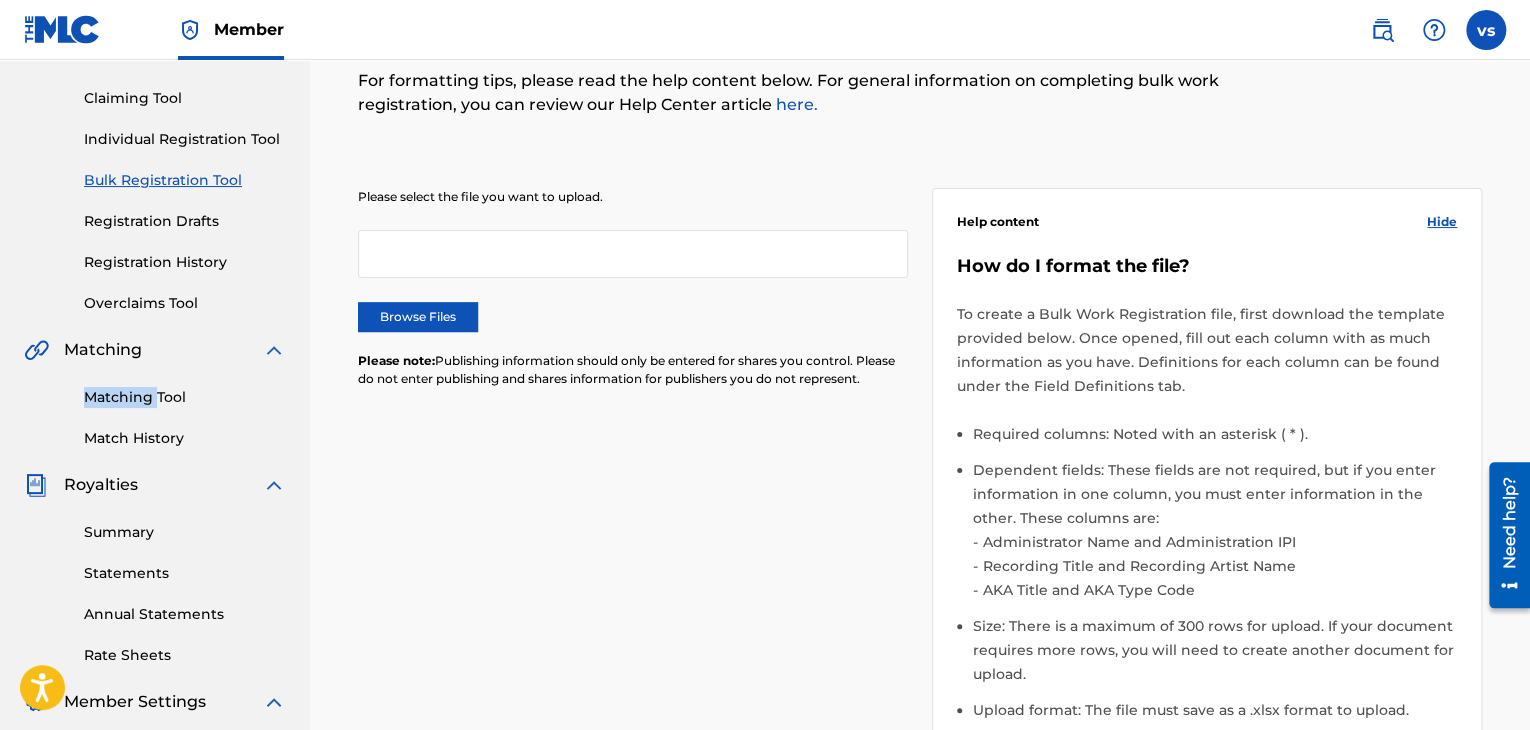 click on "Matching Tool Match History" at bounding box center [155, 405] 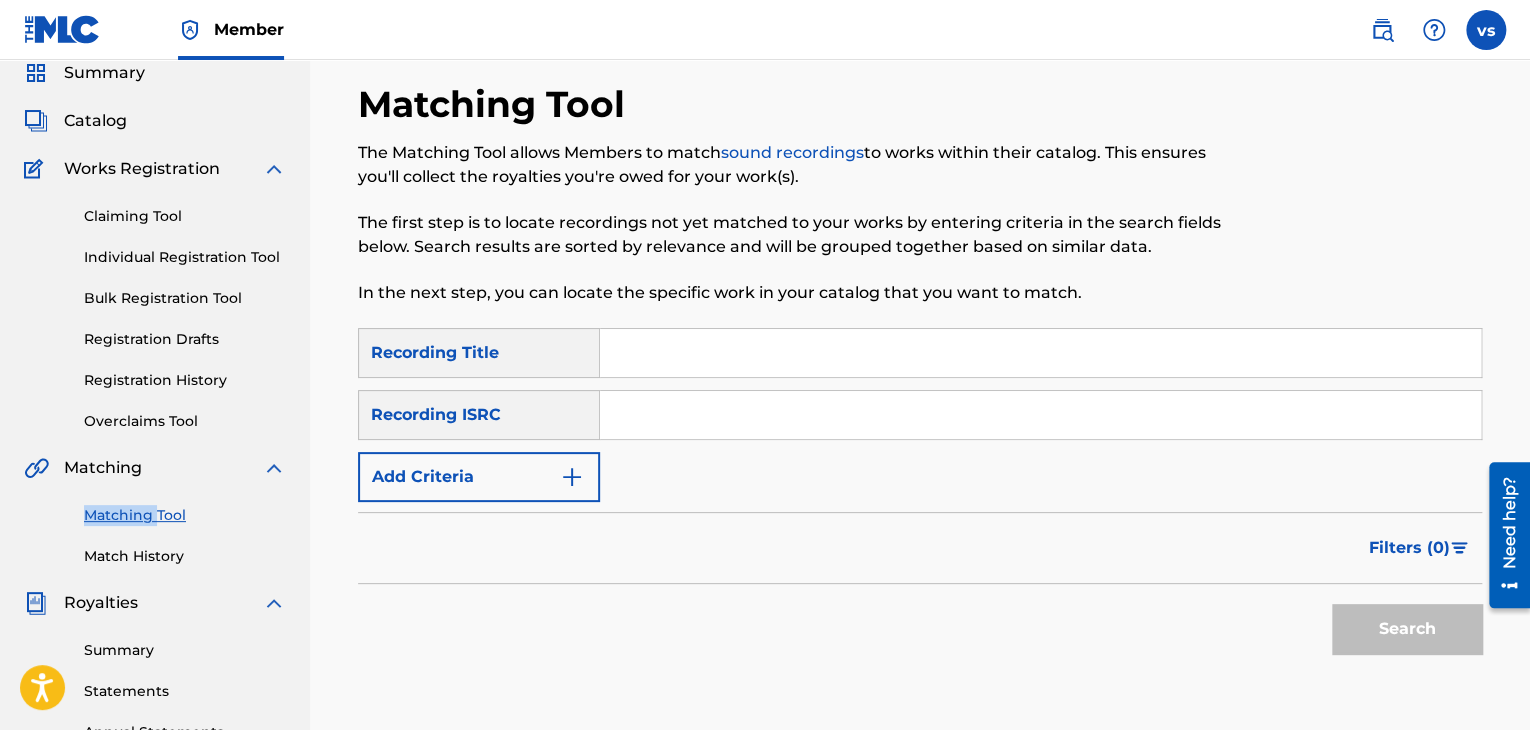 scroll, scrollTop: 76, scrollLeft: 0, axis: vertical 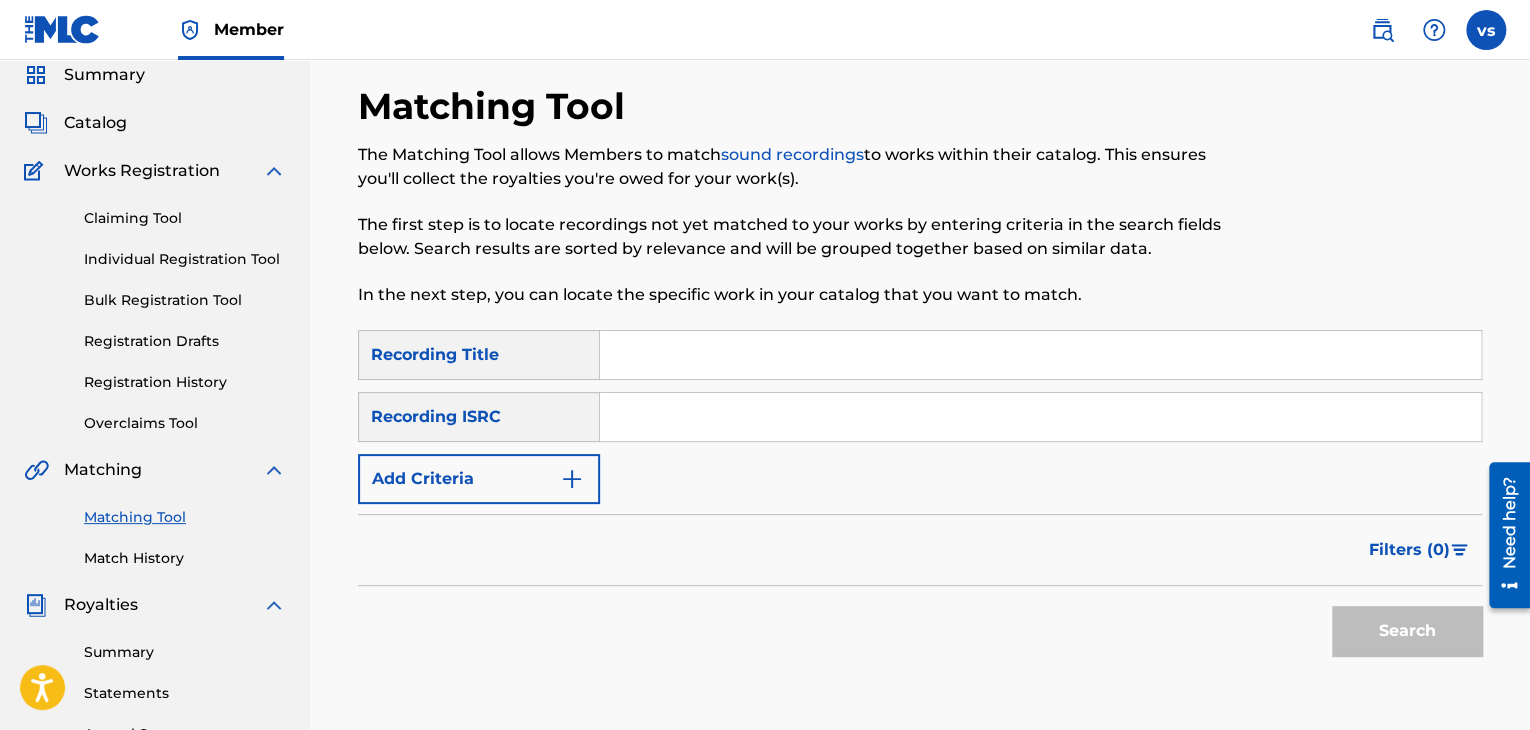 click at bounding box center (1040, 355) 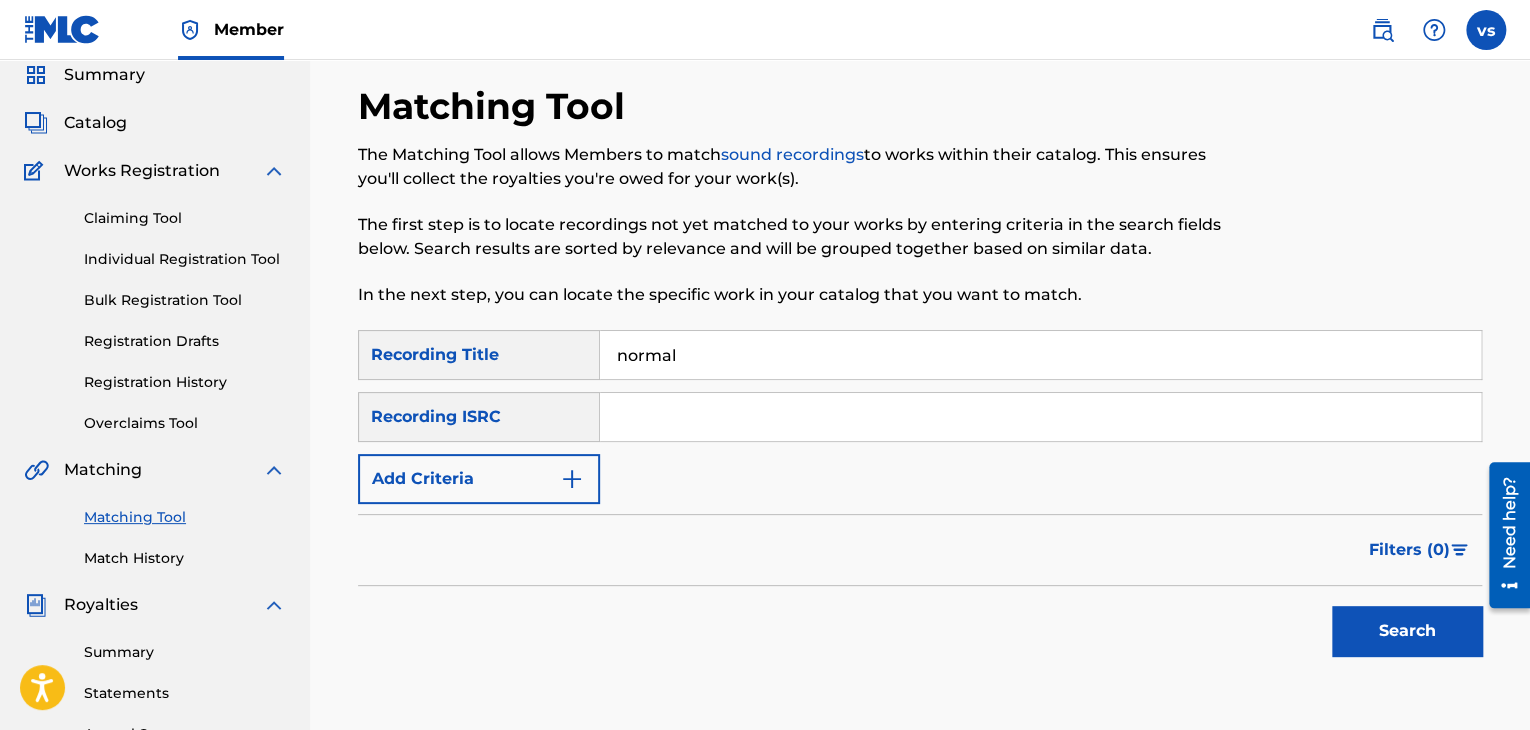 type on "normal" 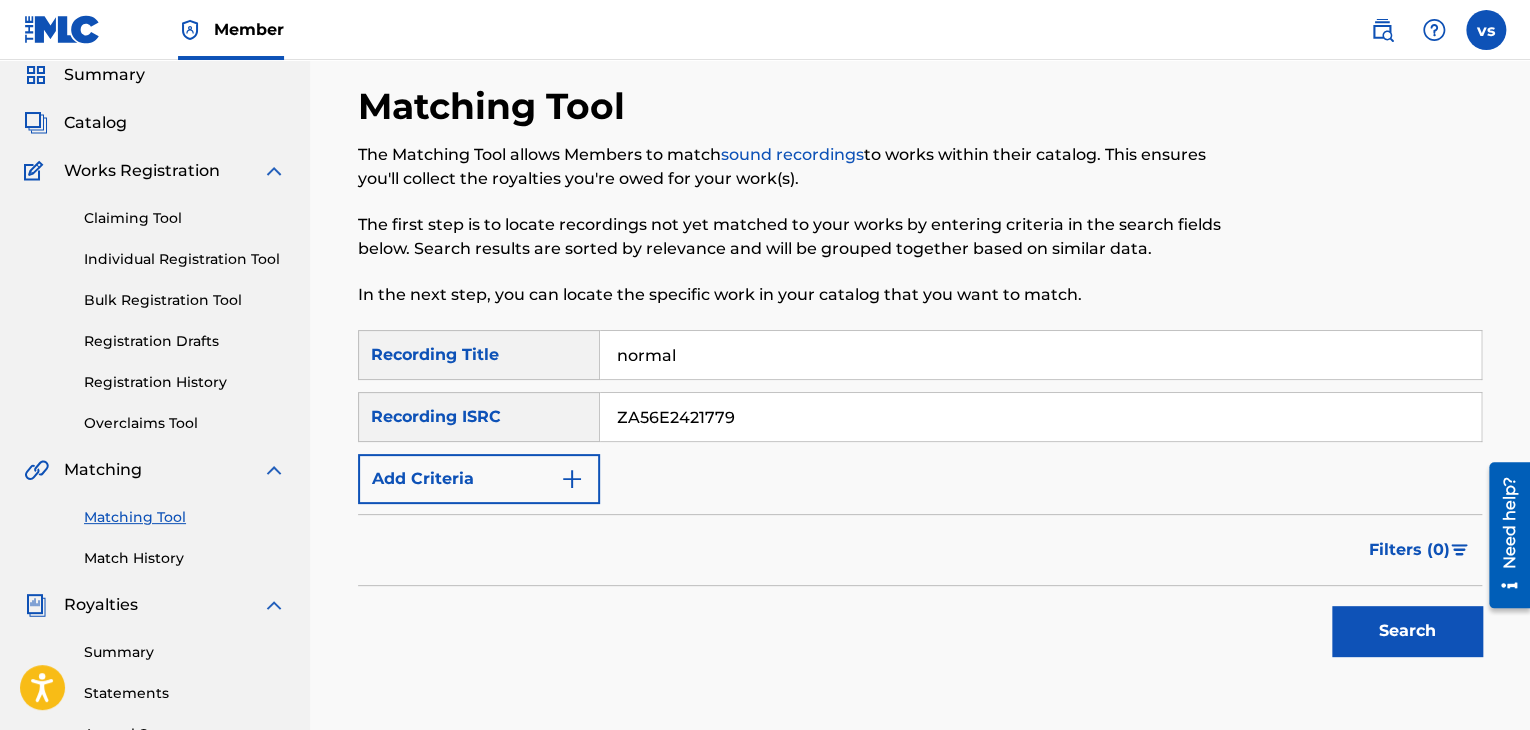 type on "ZA56E2421779" 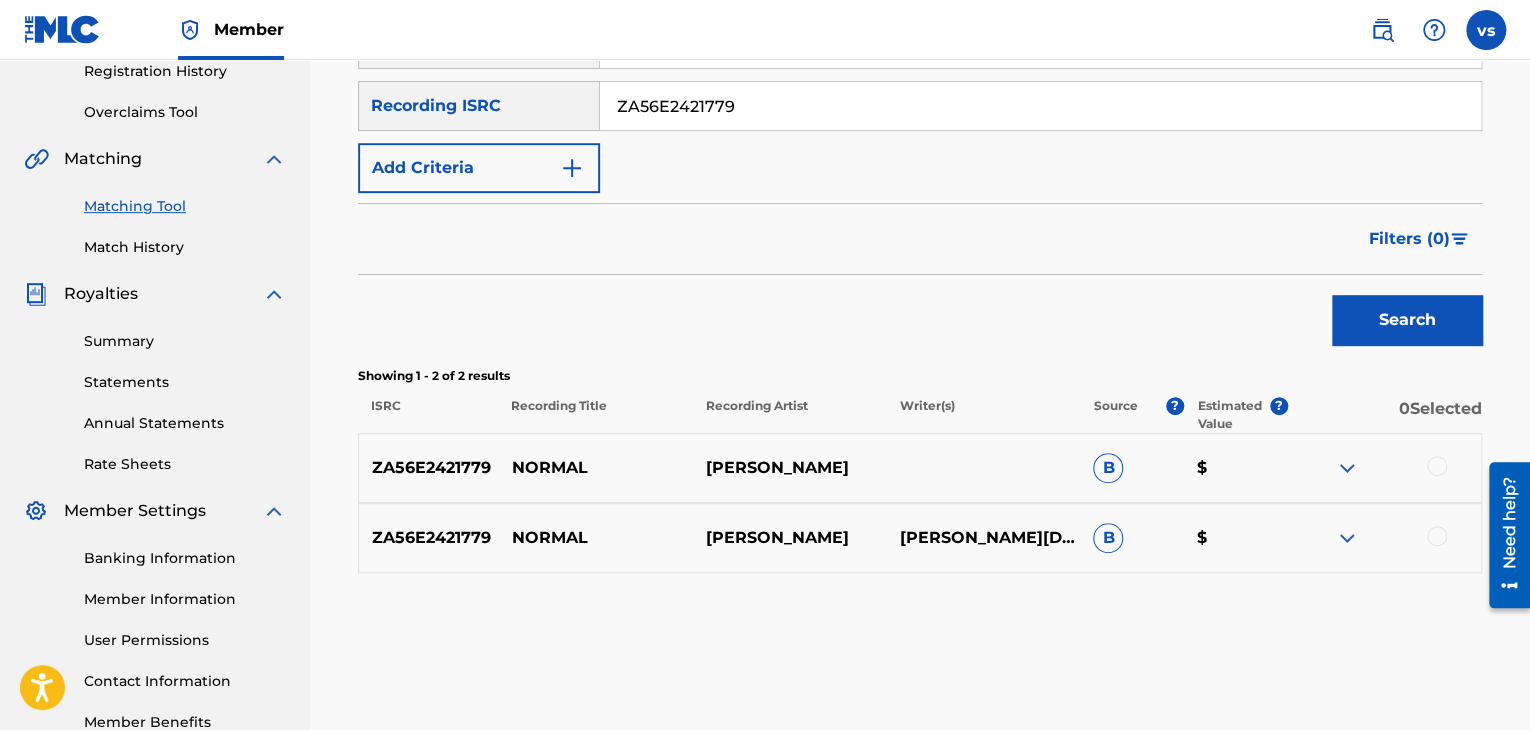 scroll, scrollTop: 381, scrollLeft: 0, axis: vertical 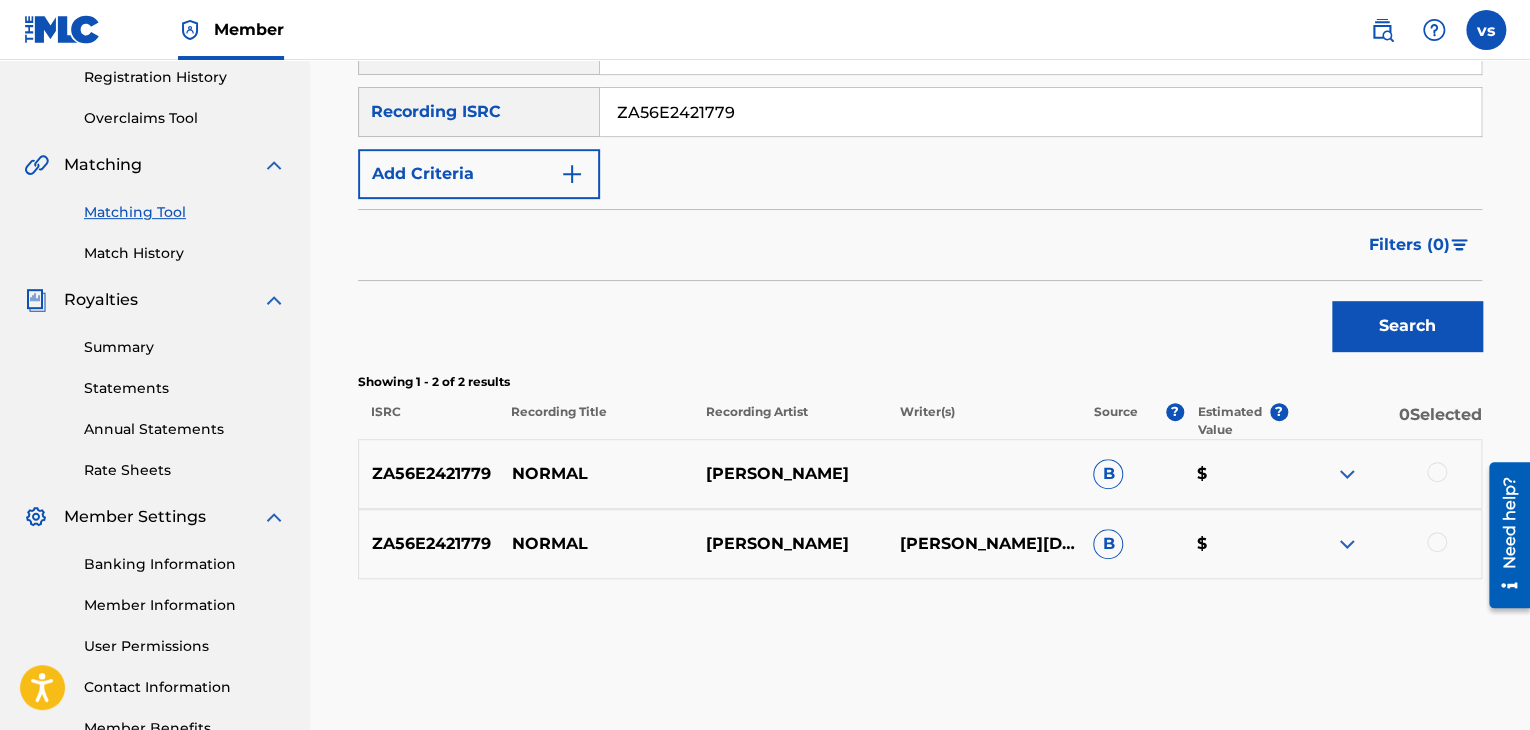 click on "$" at bounding box center [1236, 474] 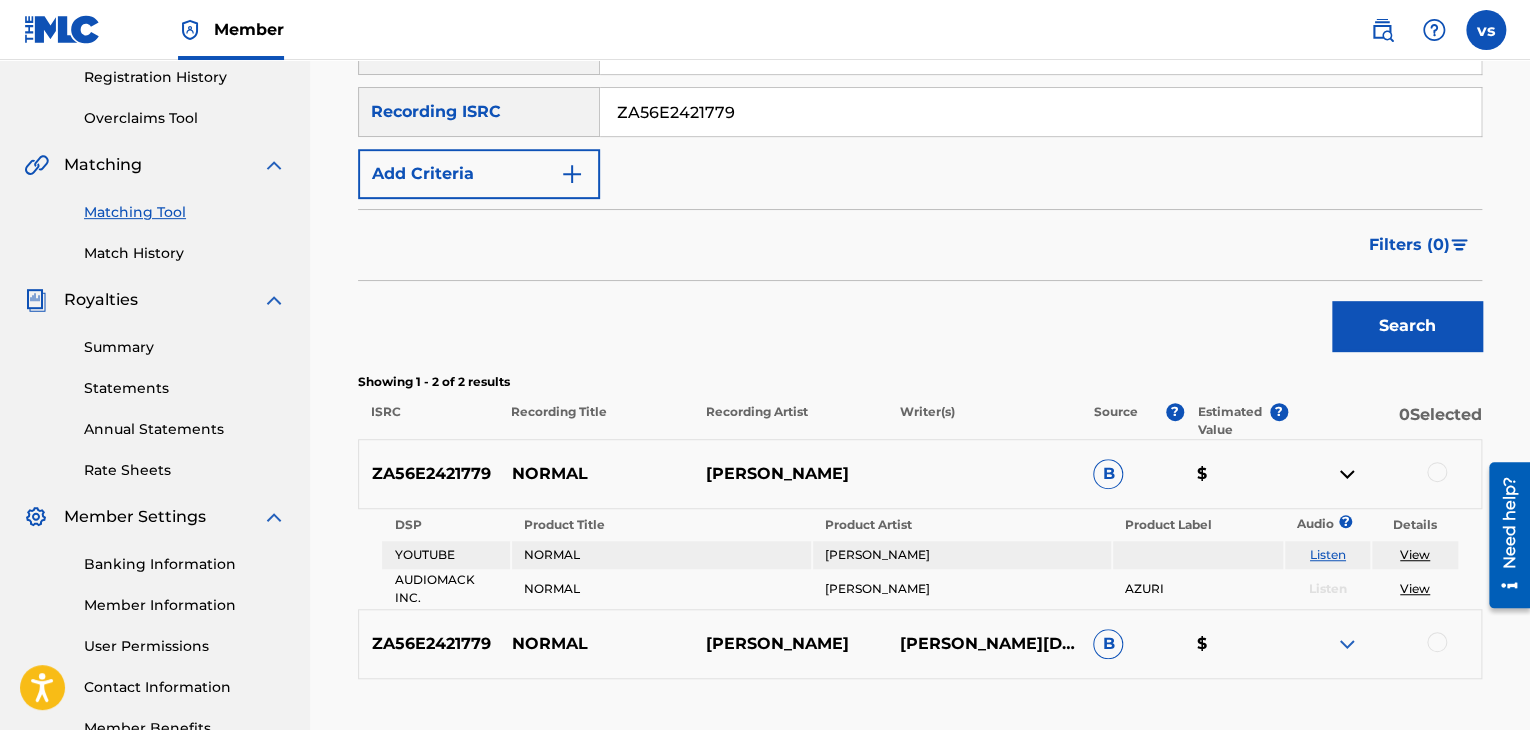 click at bounding box center [1347, 474] 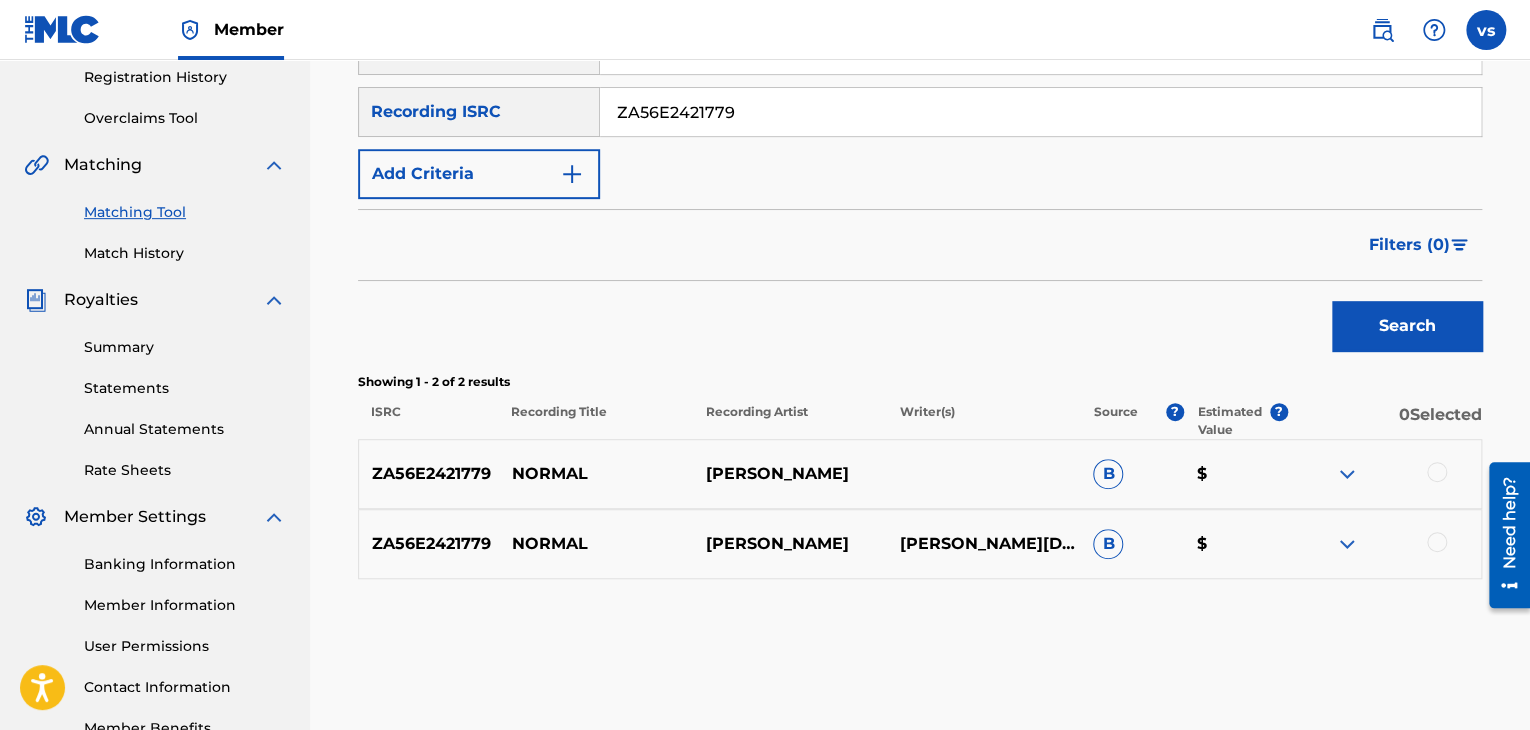 click at bounding box center [1347, 544] 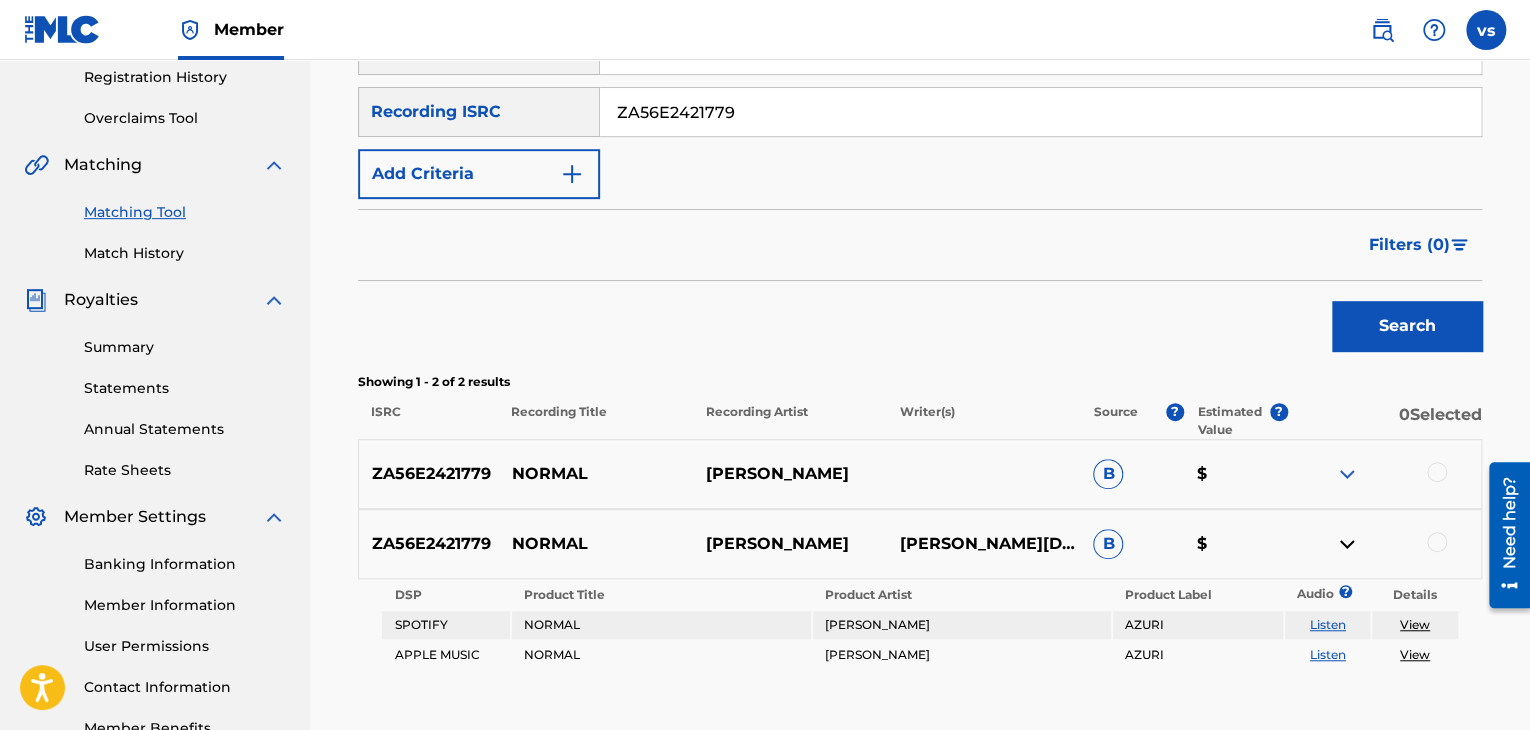 click at bounding box center [1347, 474] 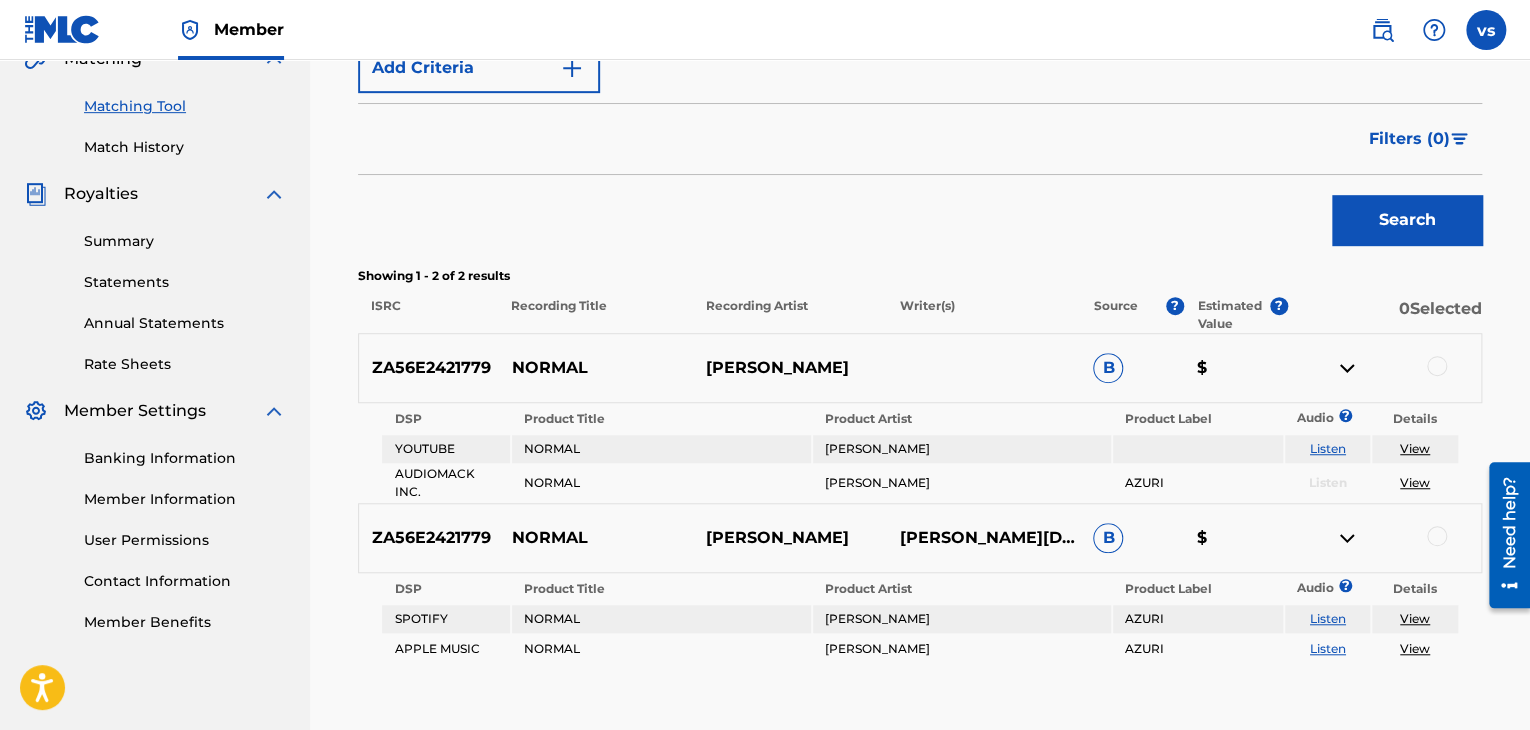 scroll, scrollTop: 493, scrollLeft: 0, axis: vertical 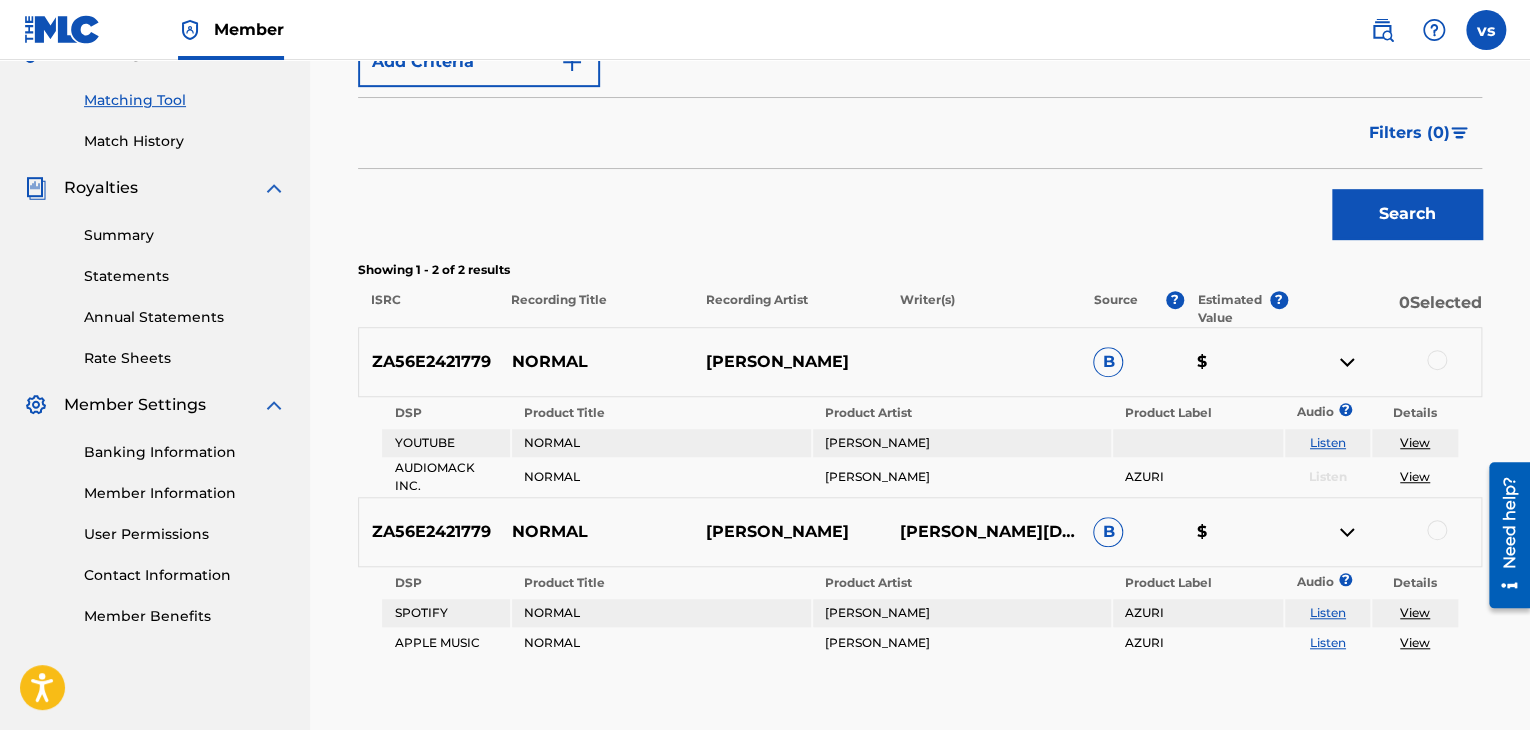 click on "View" at bounding box center (1415, 442) 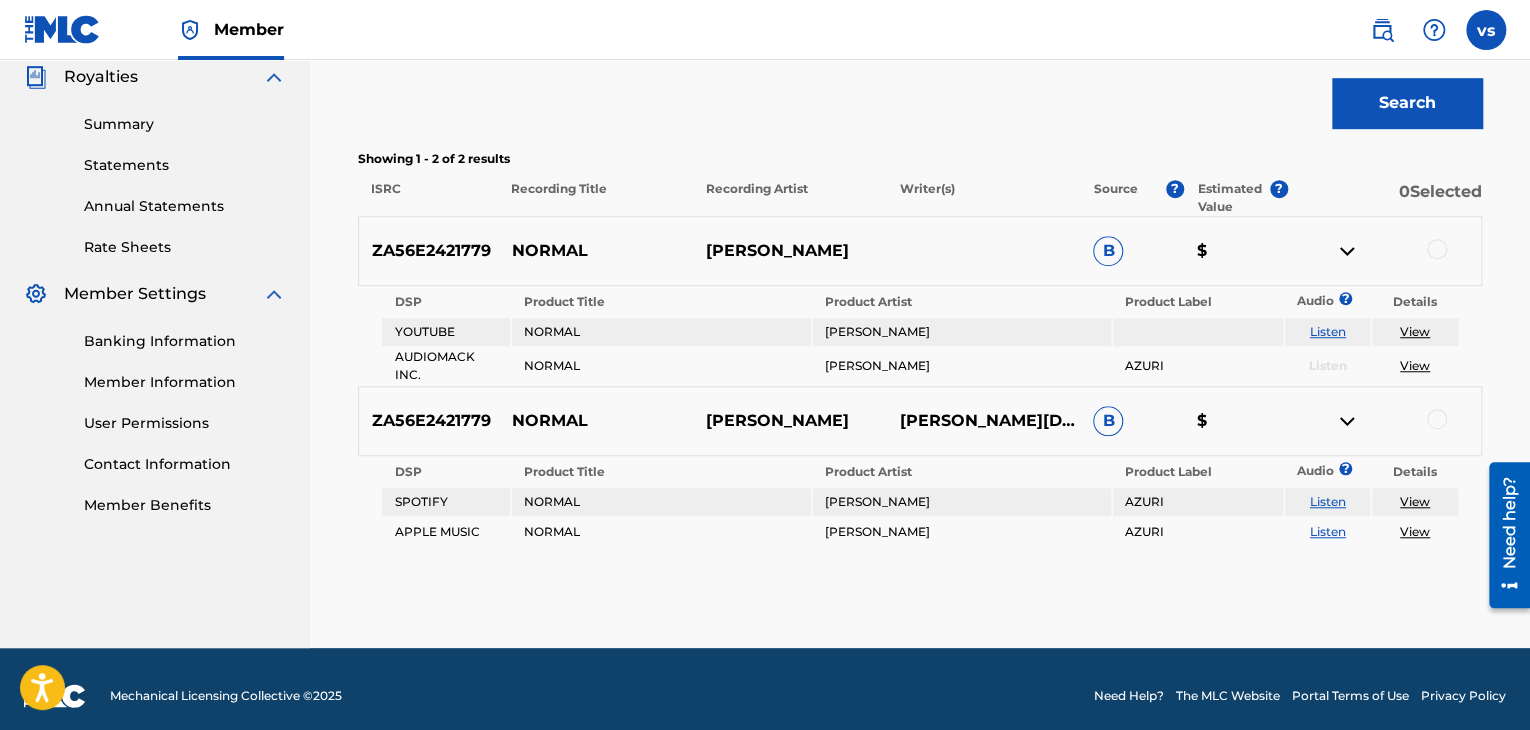 click on "$" at bounding box center (1236, 421) 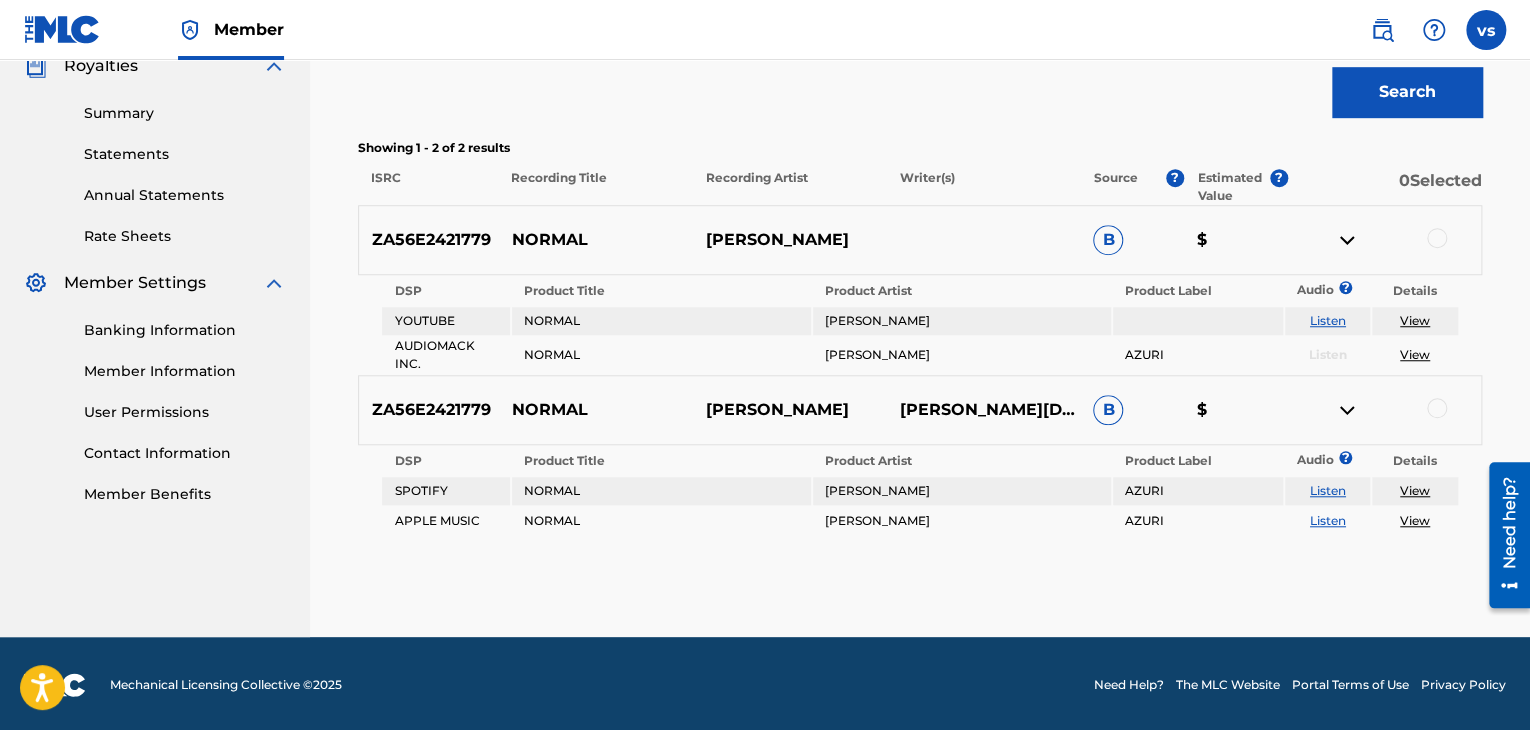 click on "Banking Information" at bounding box center [185, 330] 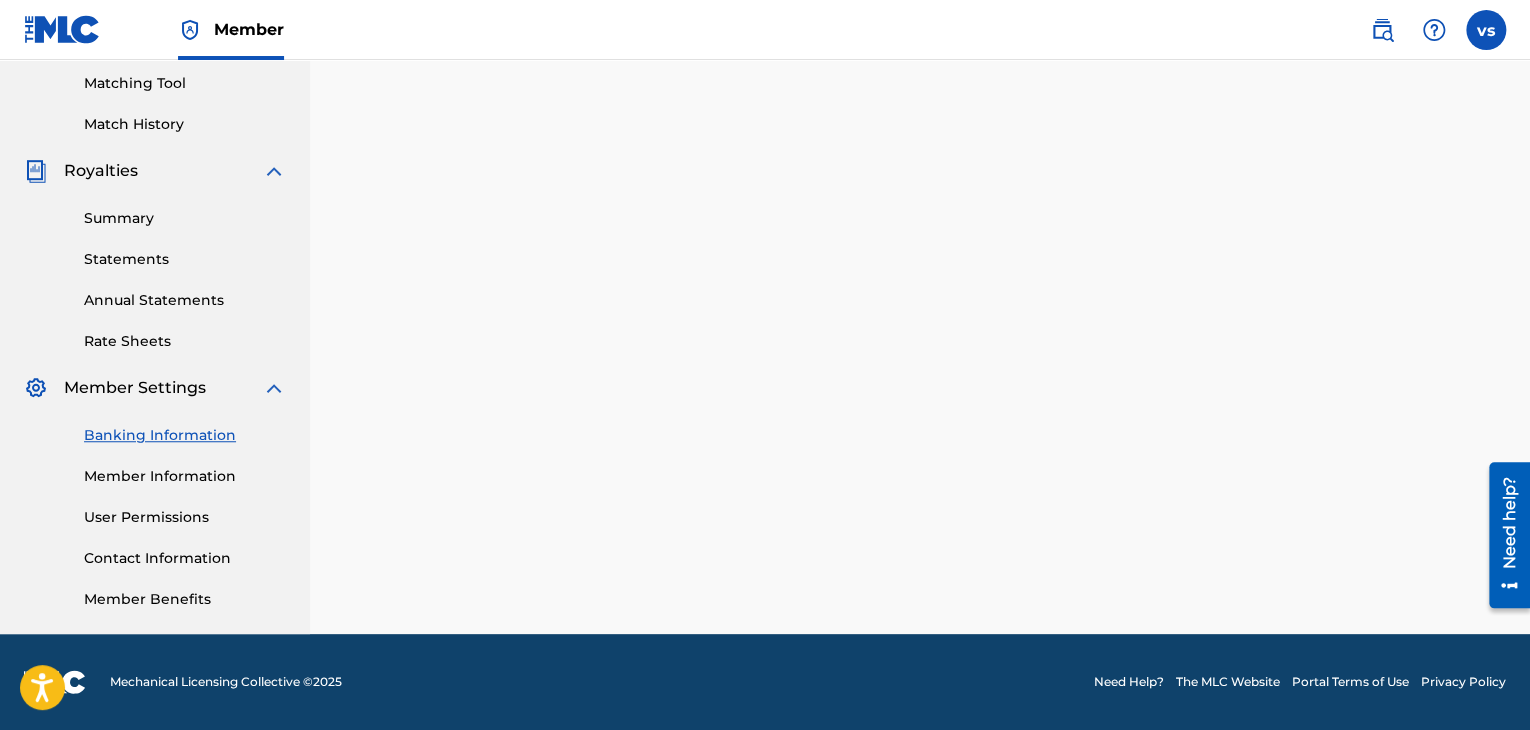 scroll, scrollTop: 0, scrollLeft: 0, axis: both 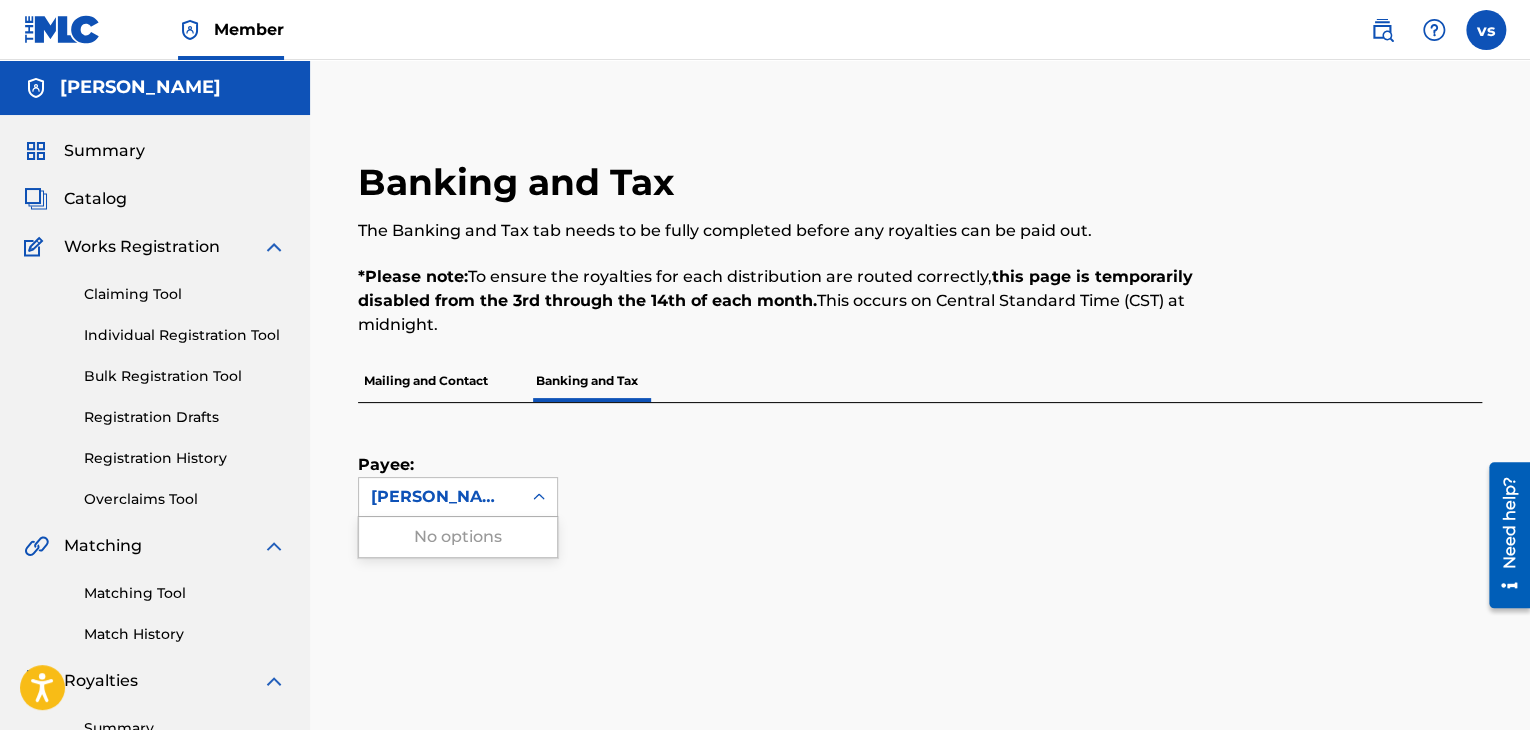 click 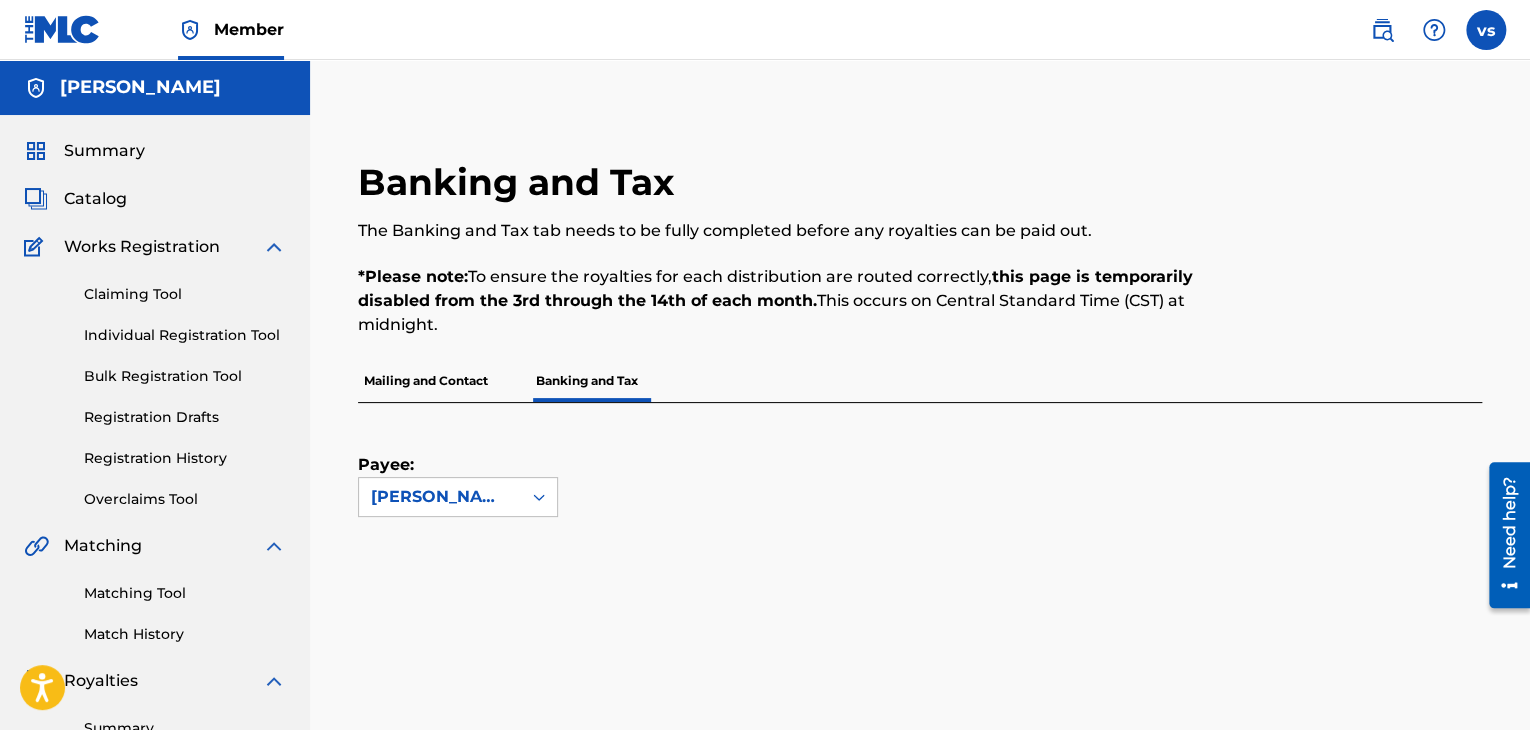 click 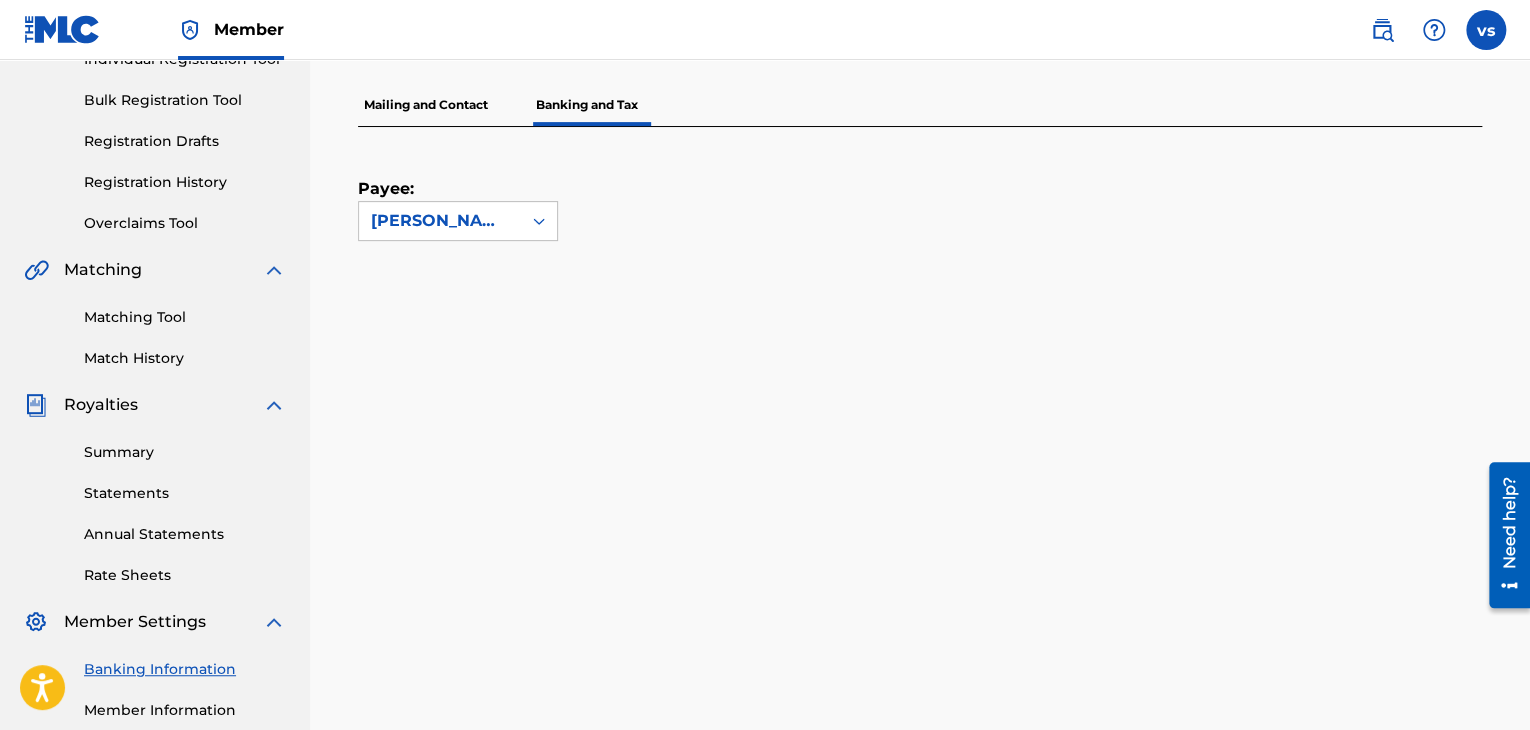 scroll, scrollTop: 262, scrollLeft: 0, axis: vertical 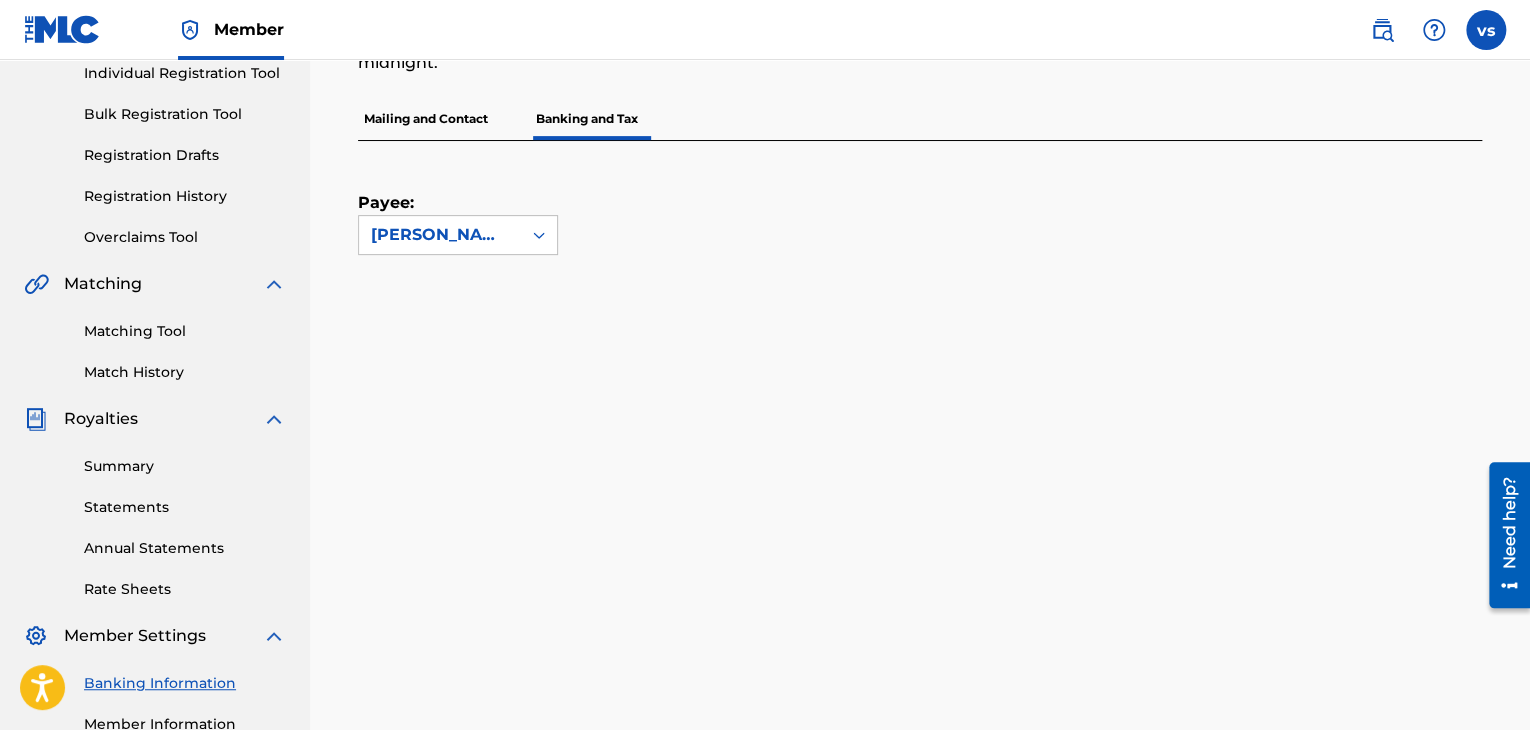 click on "Matching Tool" at bounding box center [185, 331] 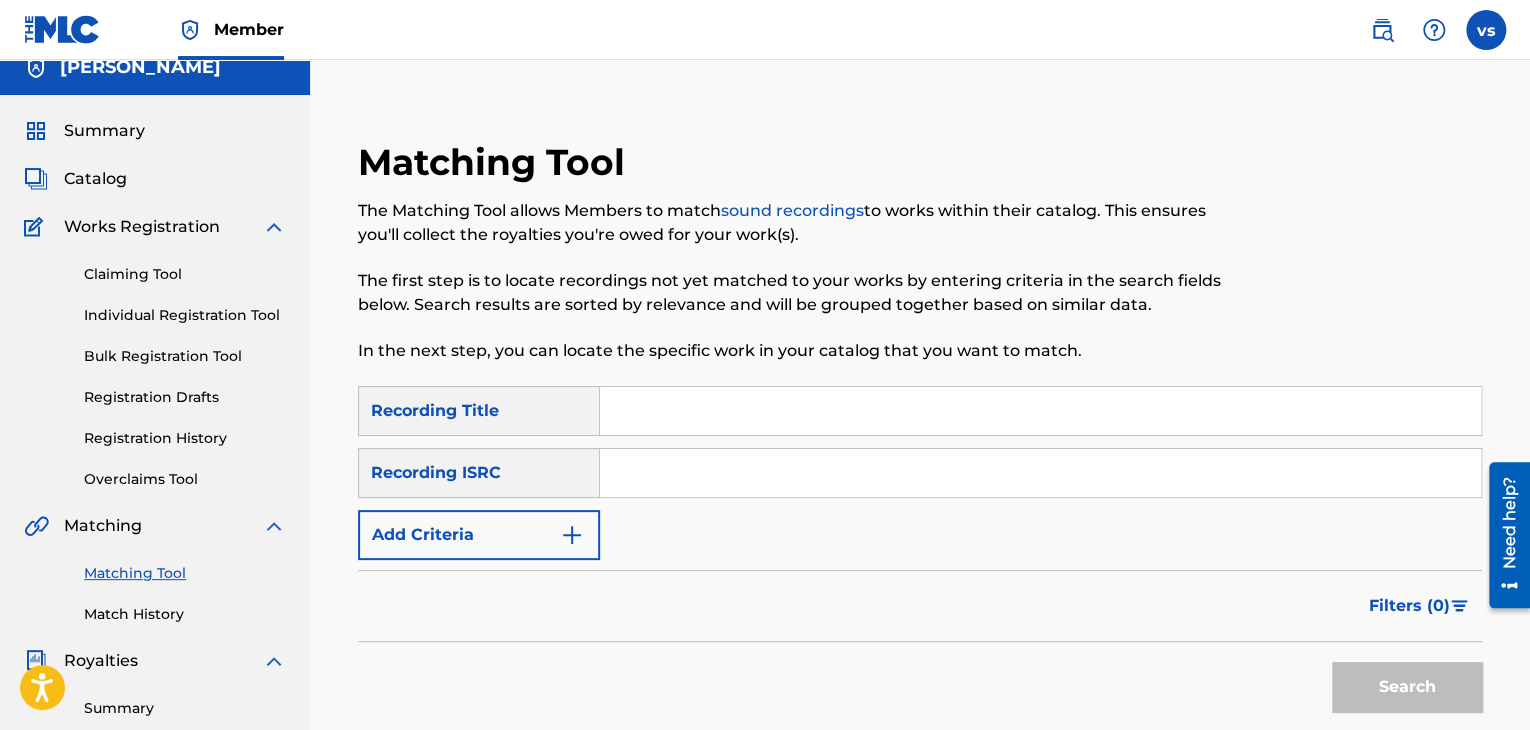 scroll, scrollTop: 20, scrollLeft: 0, axis: vertical 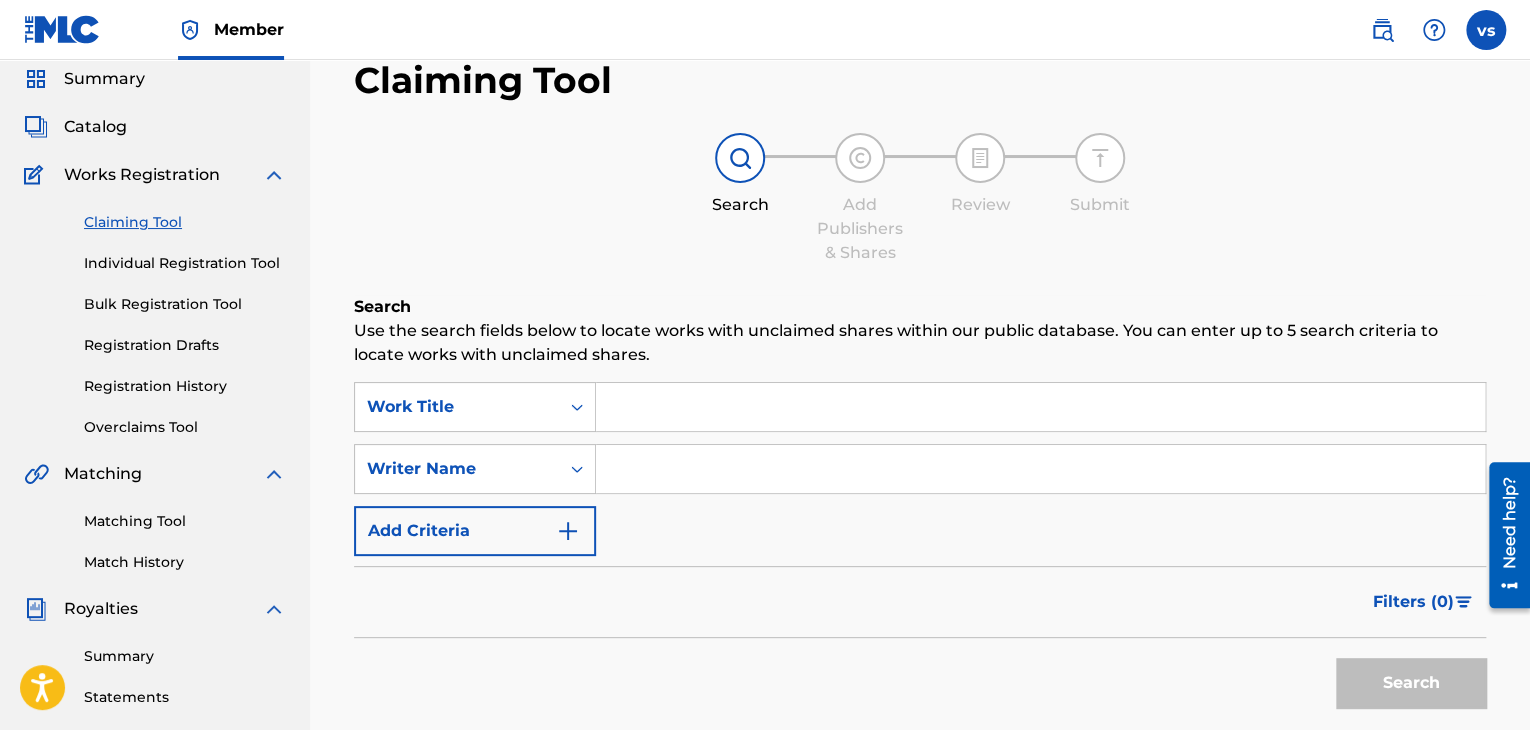 click at bounding box center [1040, 407] 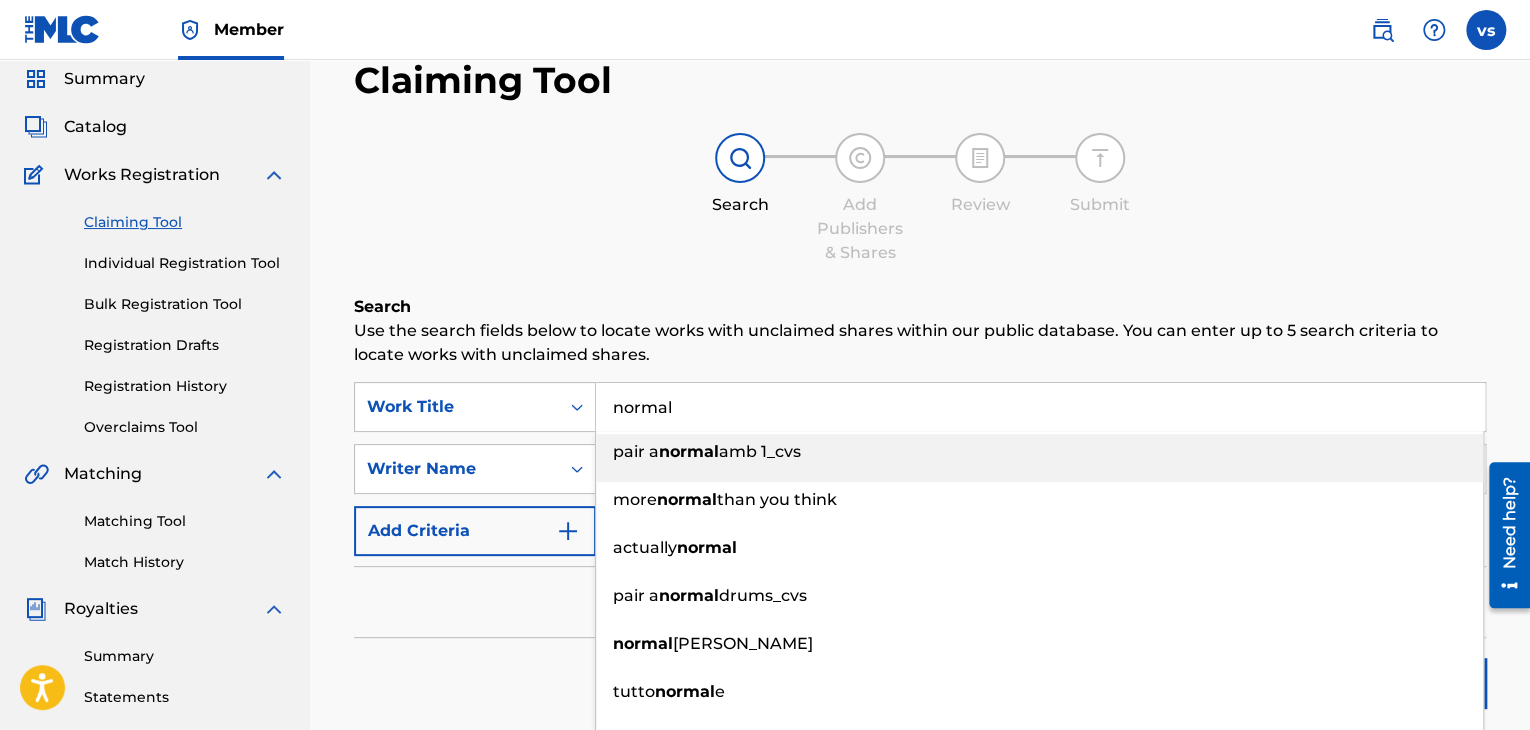 type on "normal" 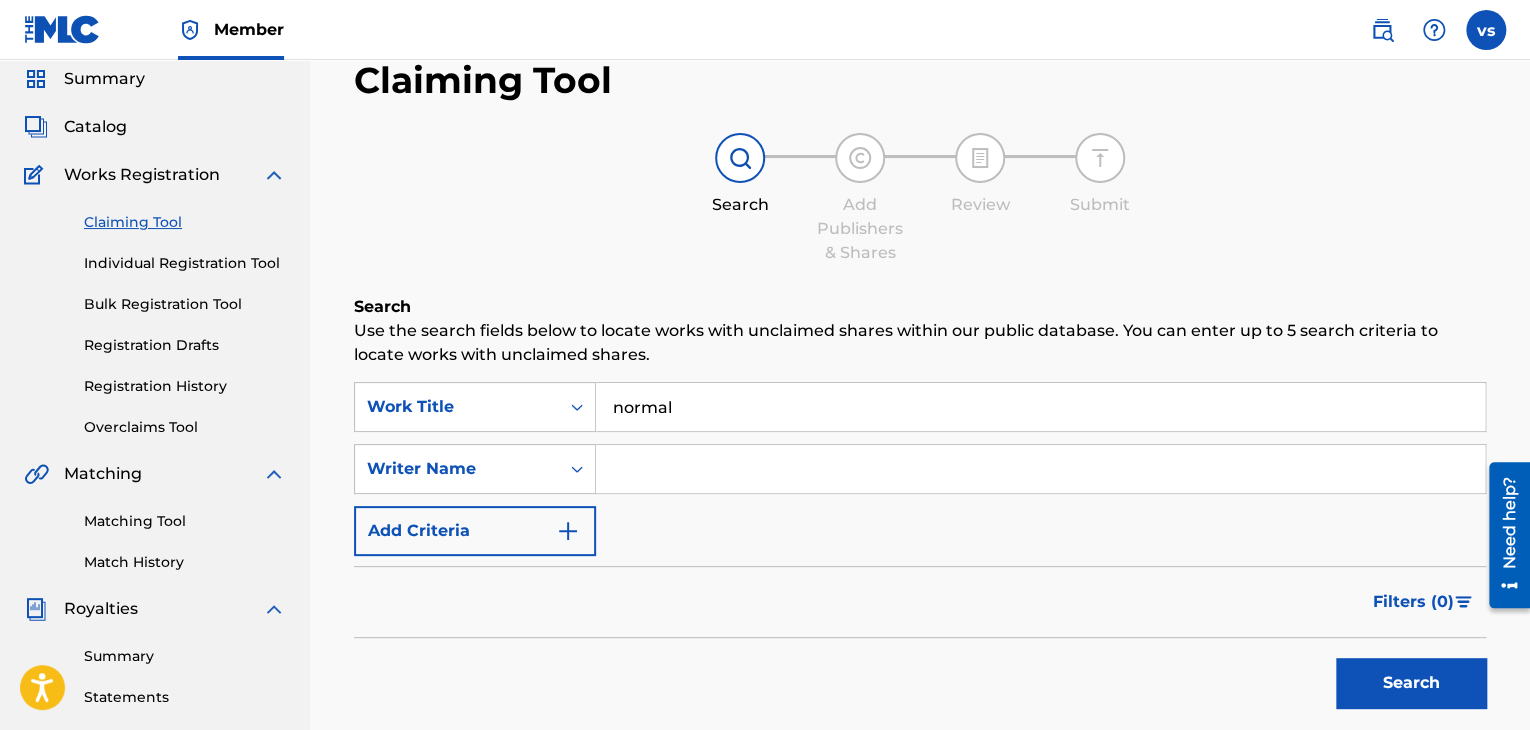 click at bounding box center (1040, 469) 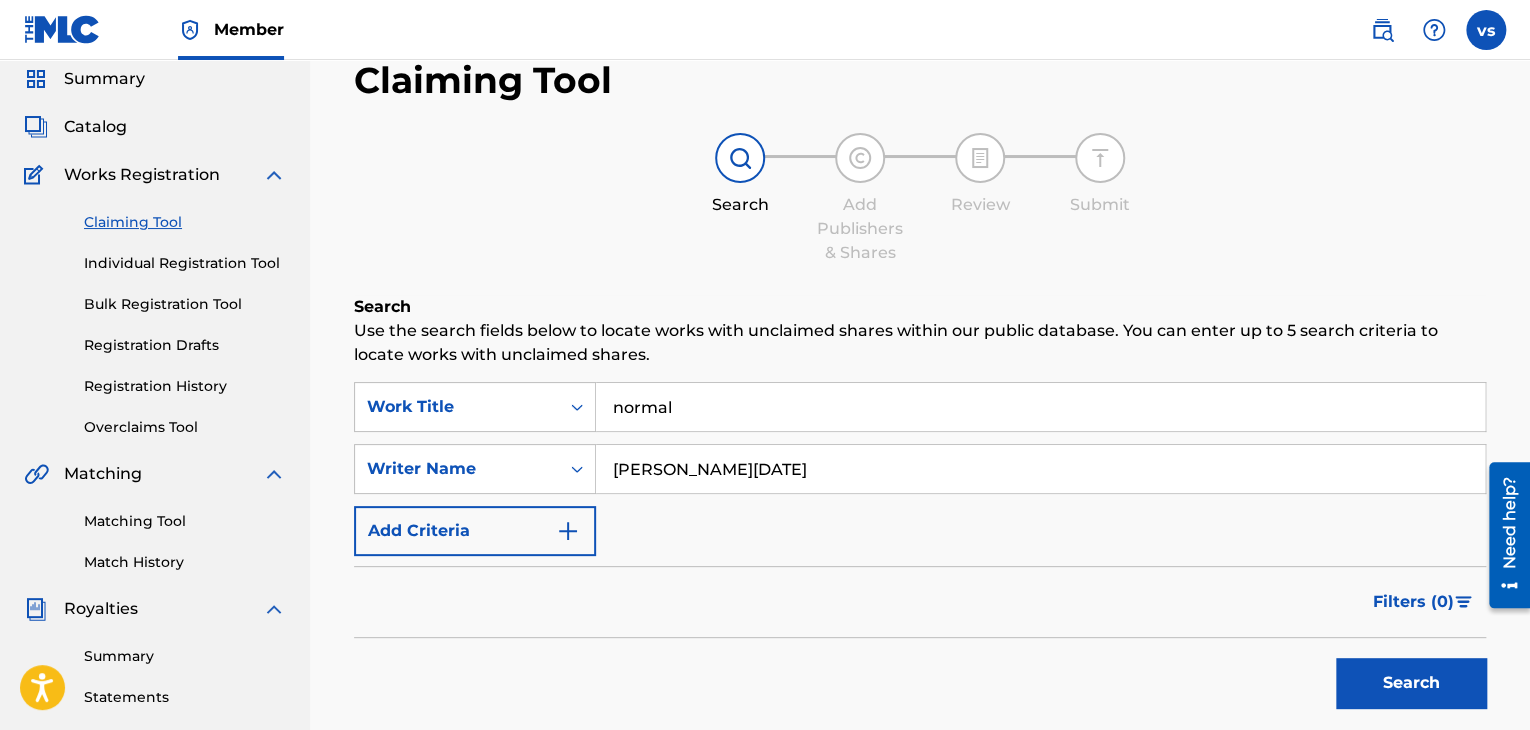 type on "elijah friday" 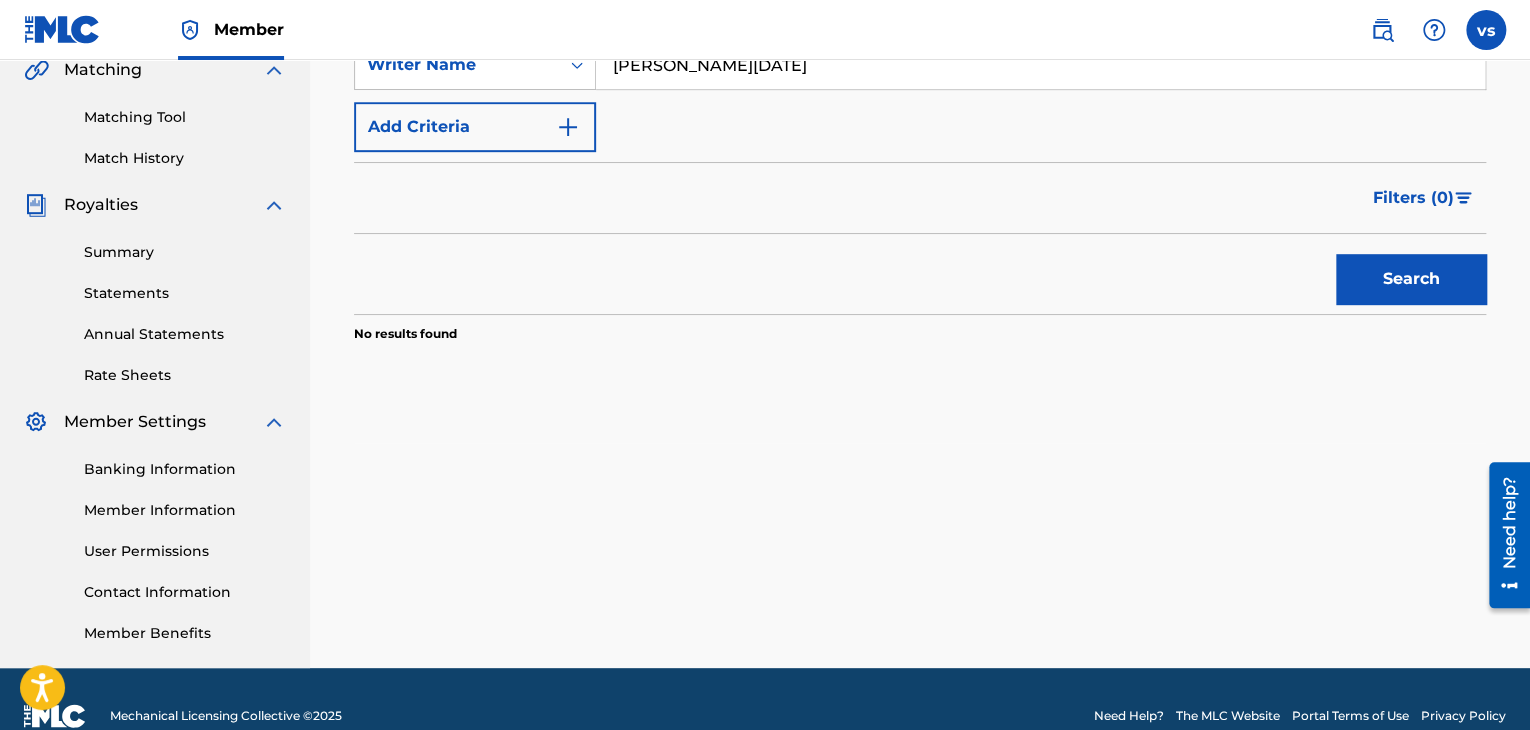 scroll, scrollTop: 478, scrollLeft: 0, axis: vertical 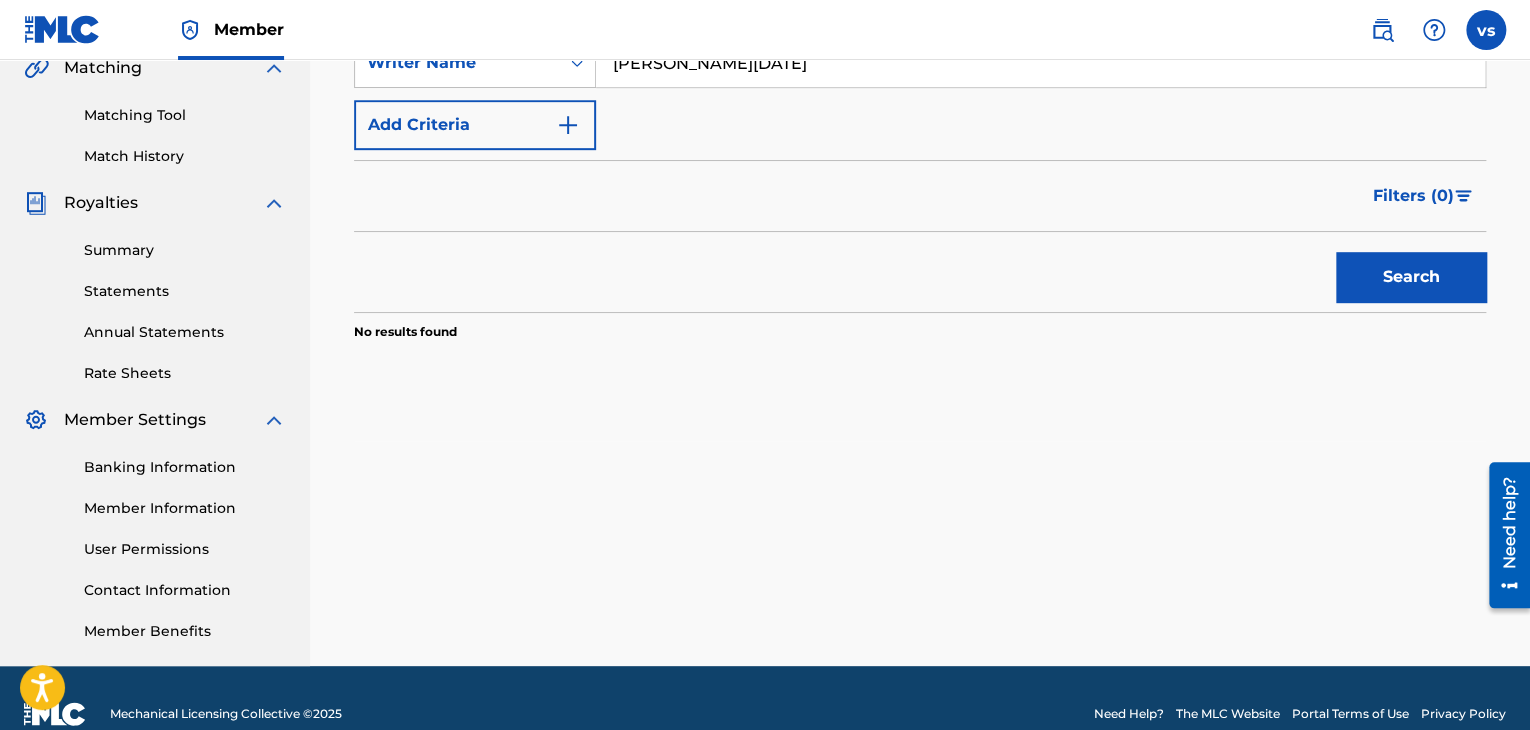 click on "Add Criteria" at bounding box center (475, 125) 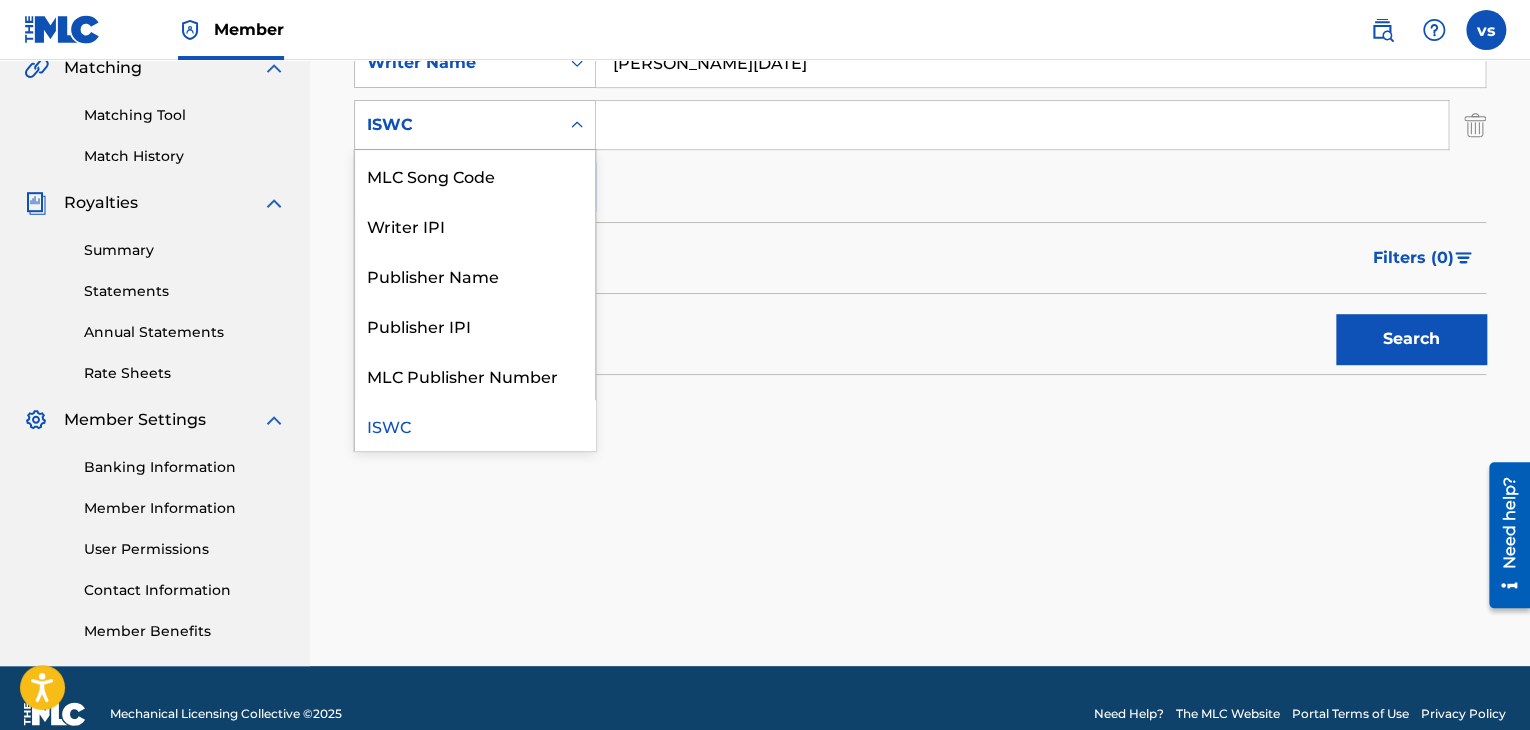 click 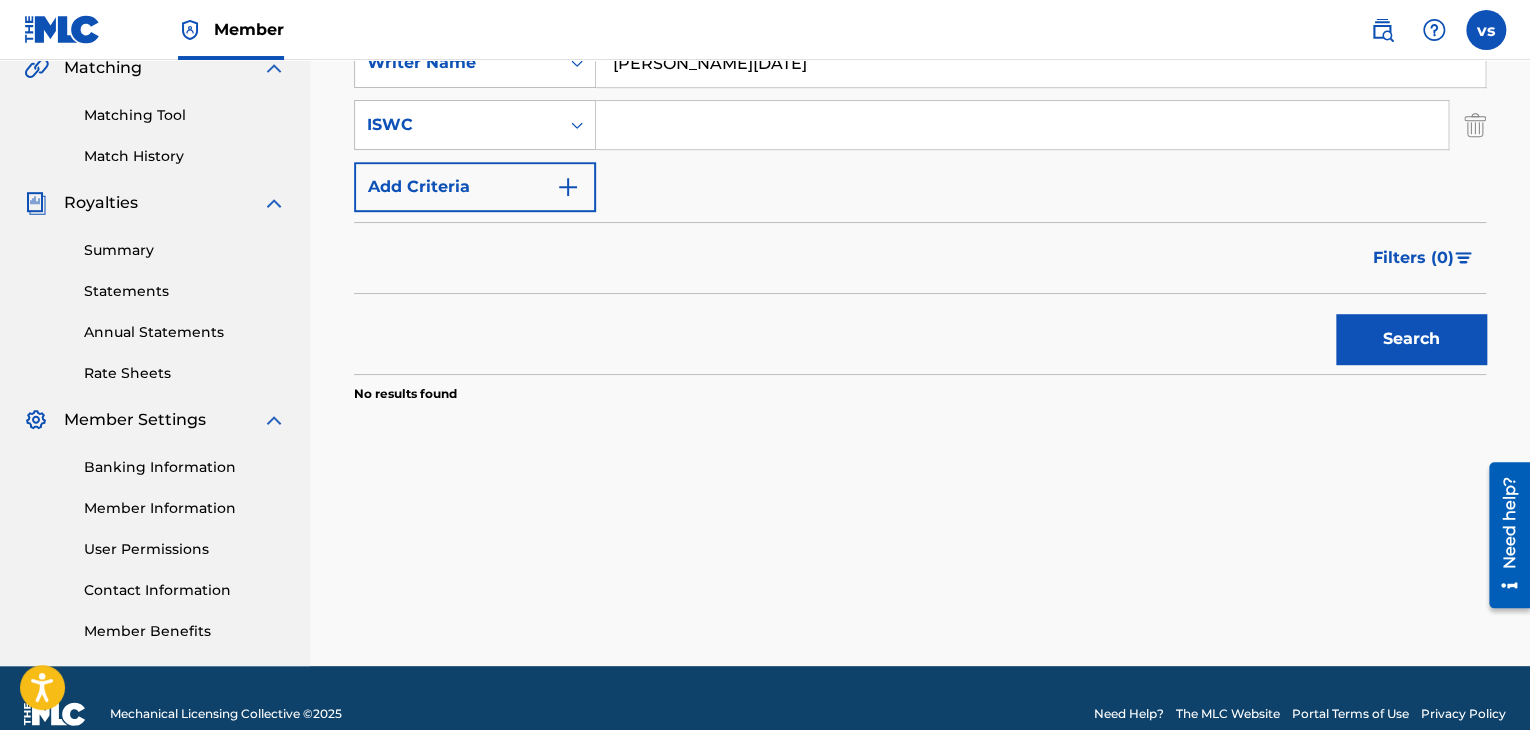 click at bounding box center (568, 187) 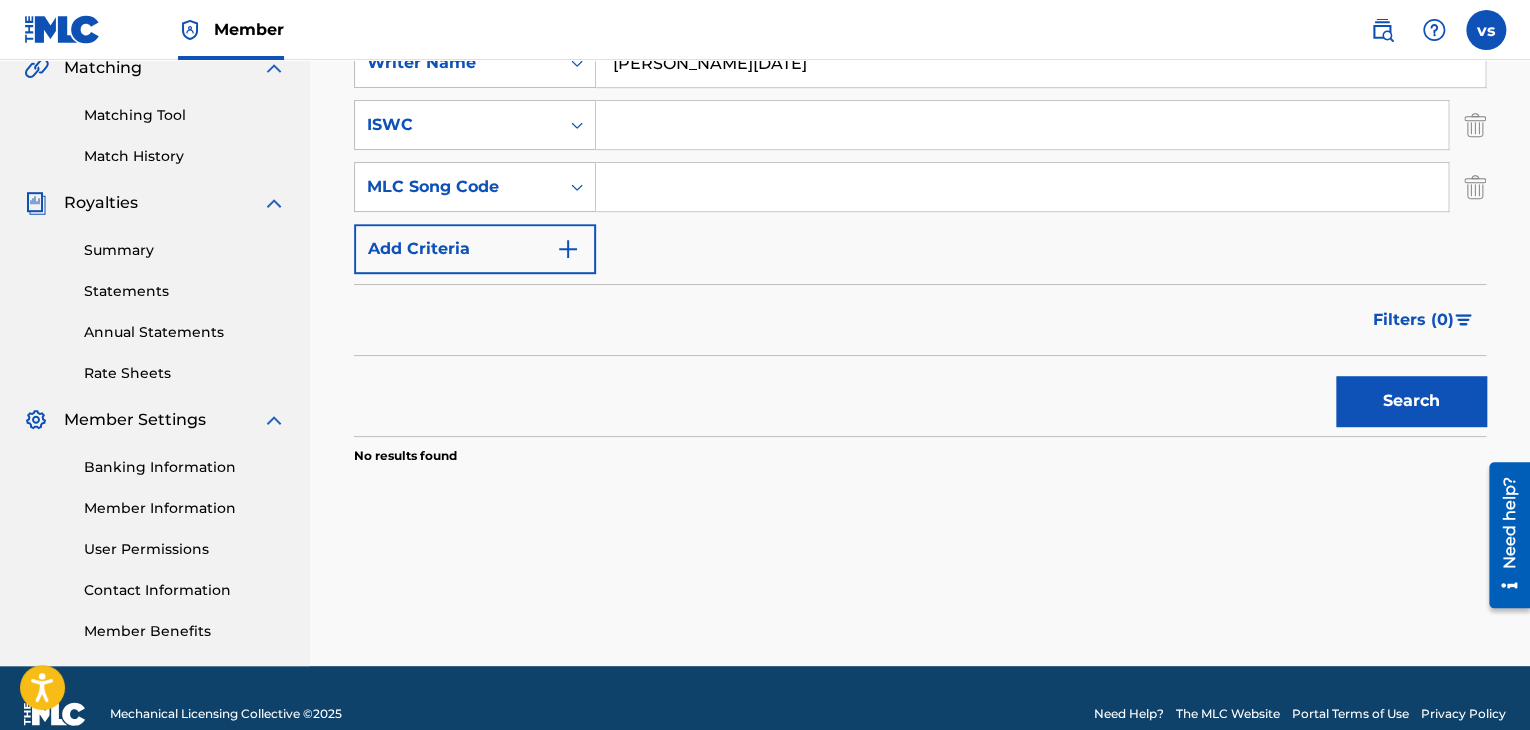 click at bounding box center (1475, 187) 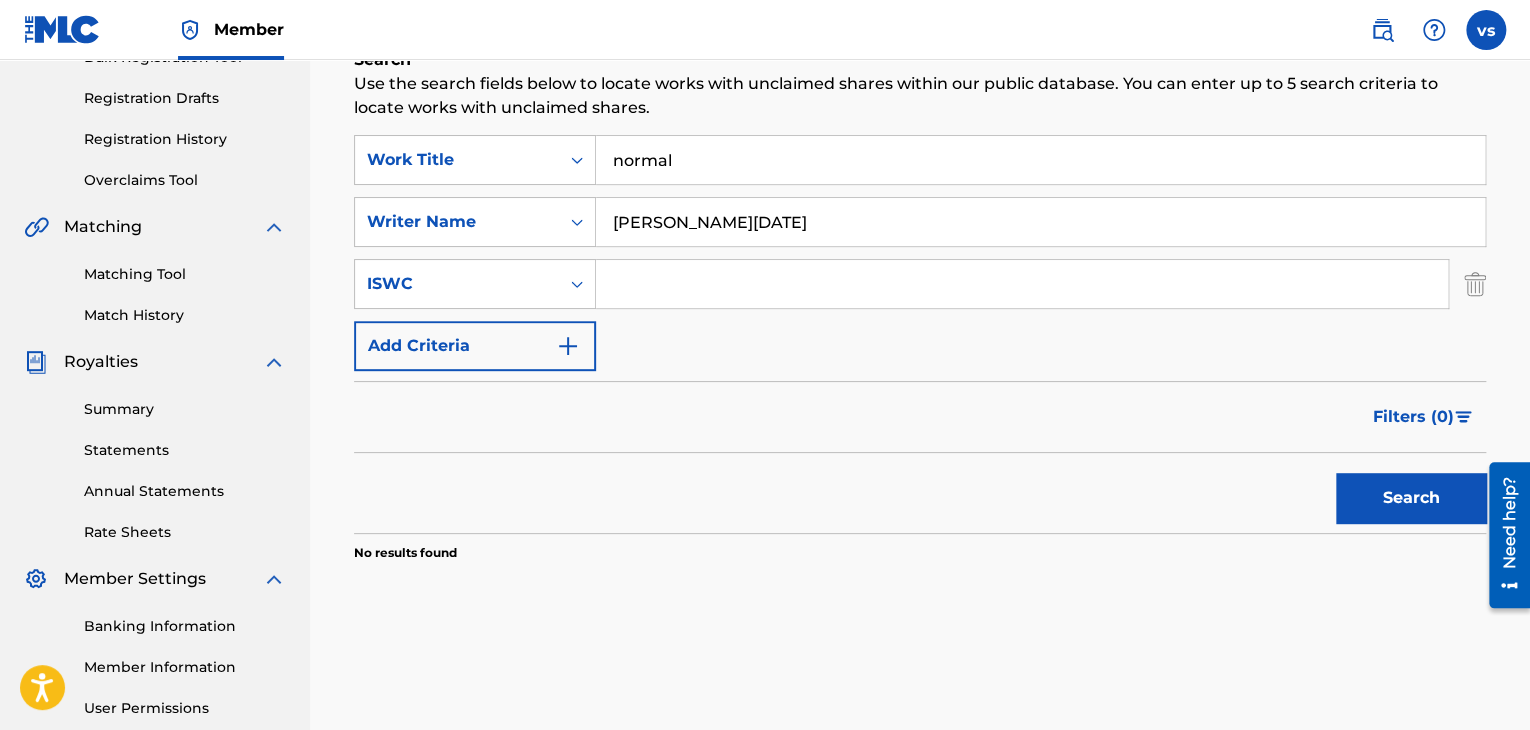 scroll, scrollTop: 318, scrollLeft: 0, axis: vertical 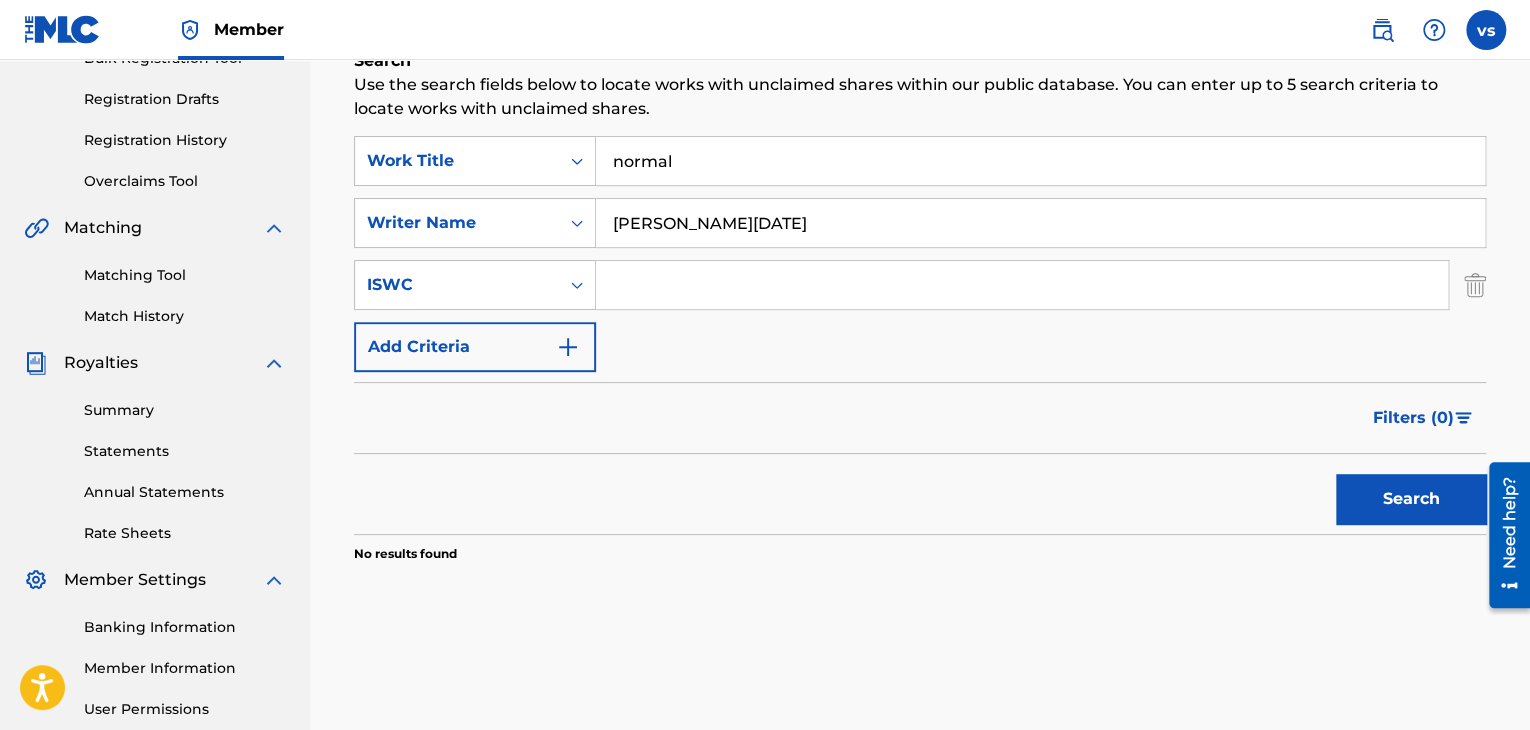 click at bounding box center [1022, 285] 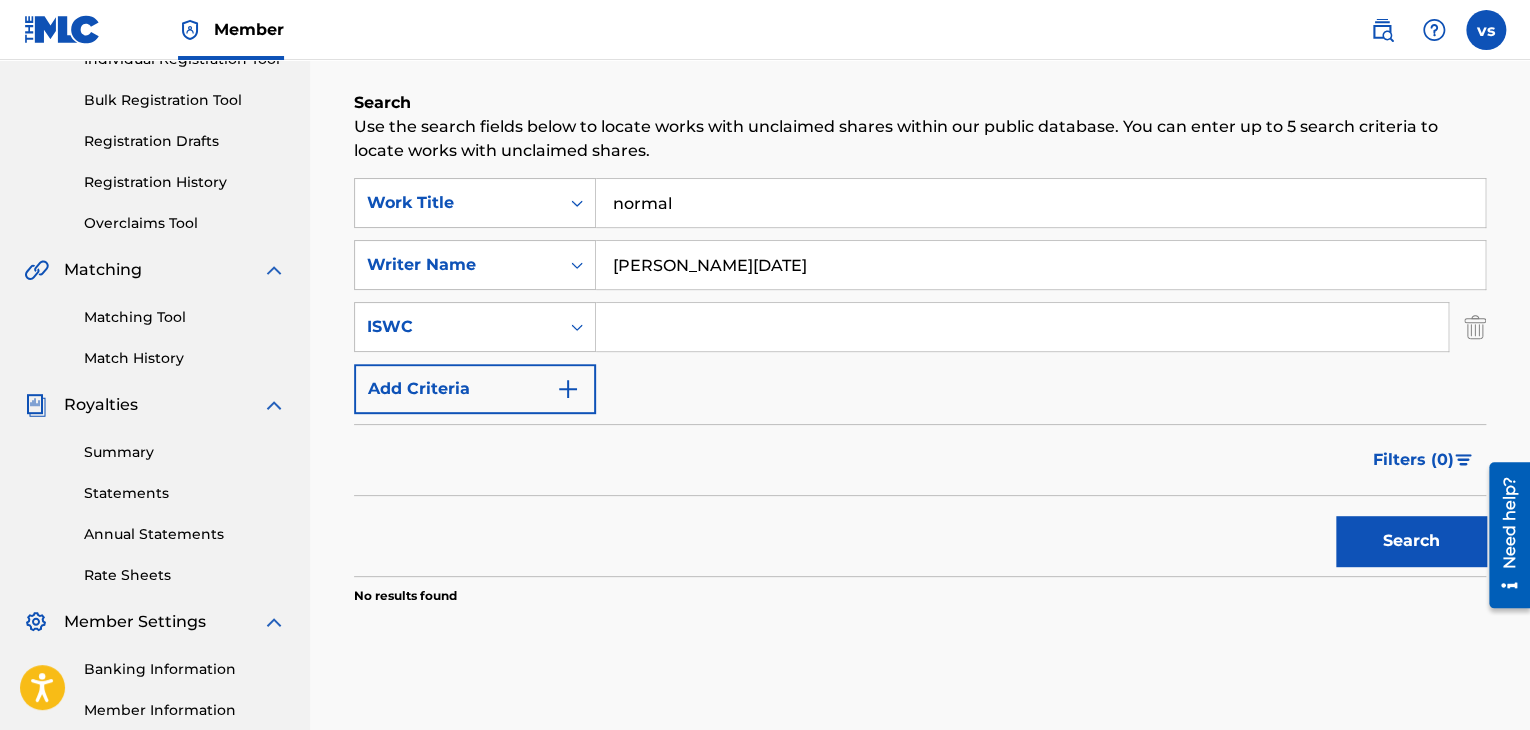 scroll, scrollTop: 278, scrollLeft: 0, axis: vertical 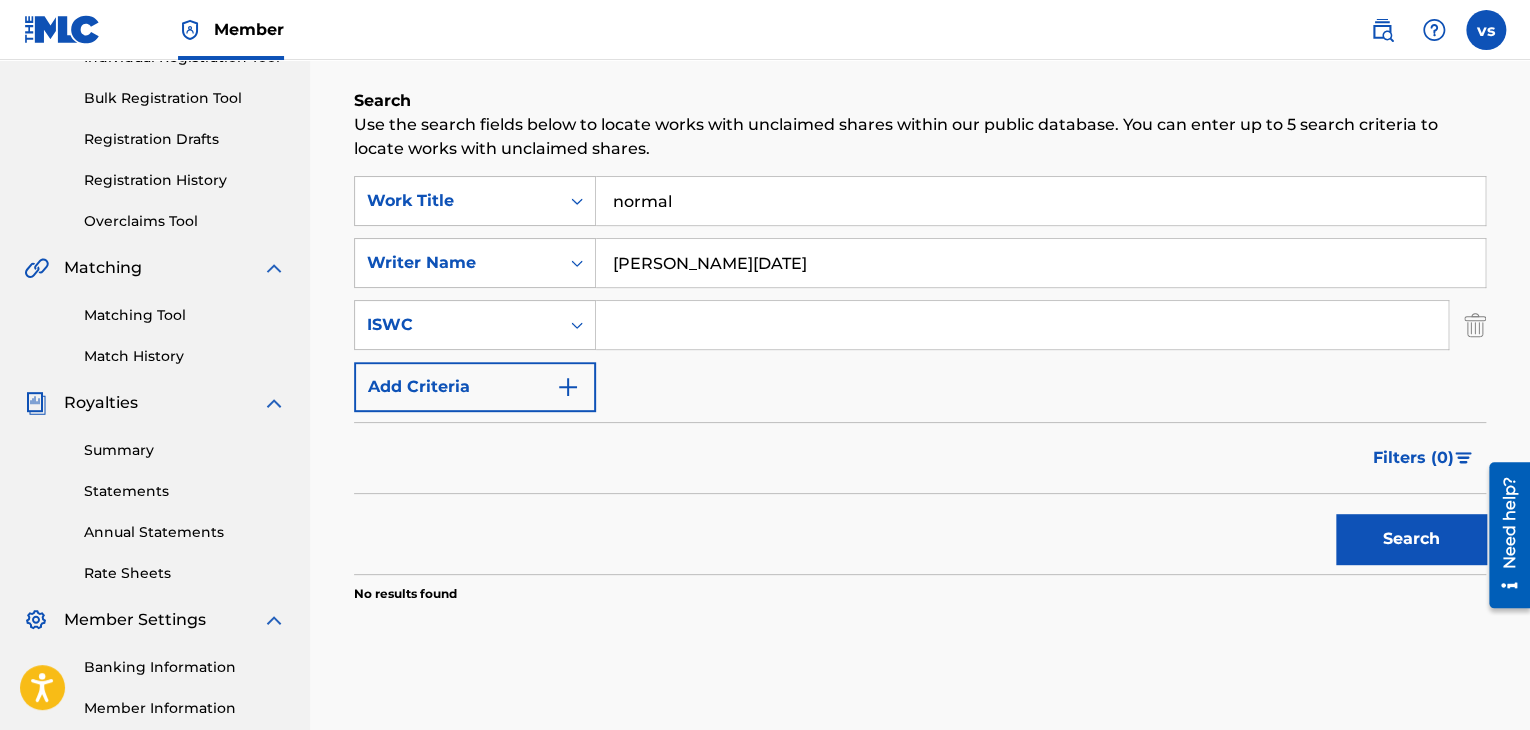 click on "elijah friday" at bounding box center [1040, 263] 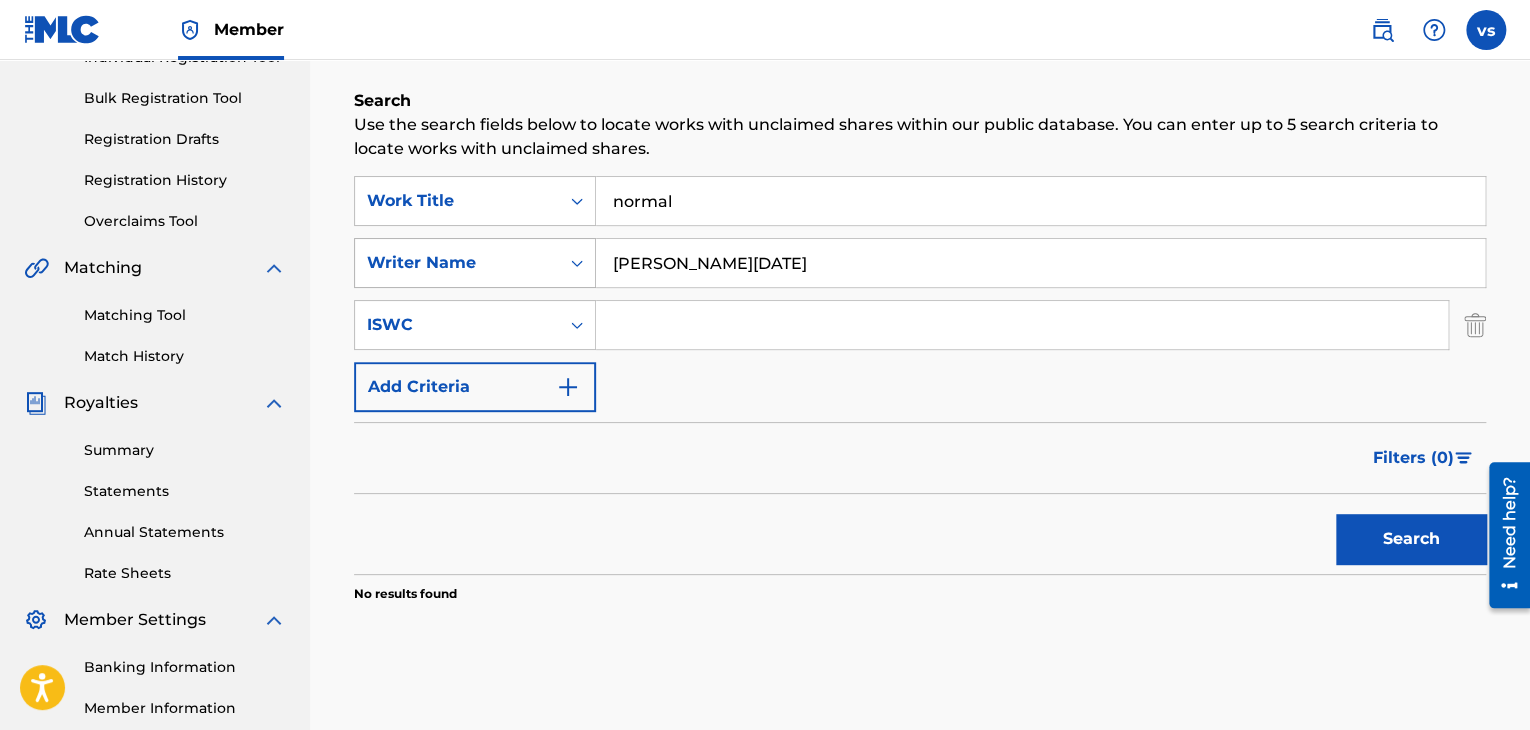 click 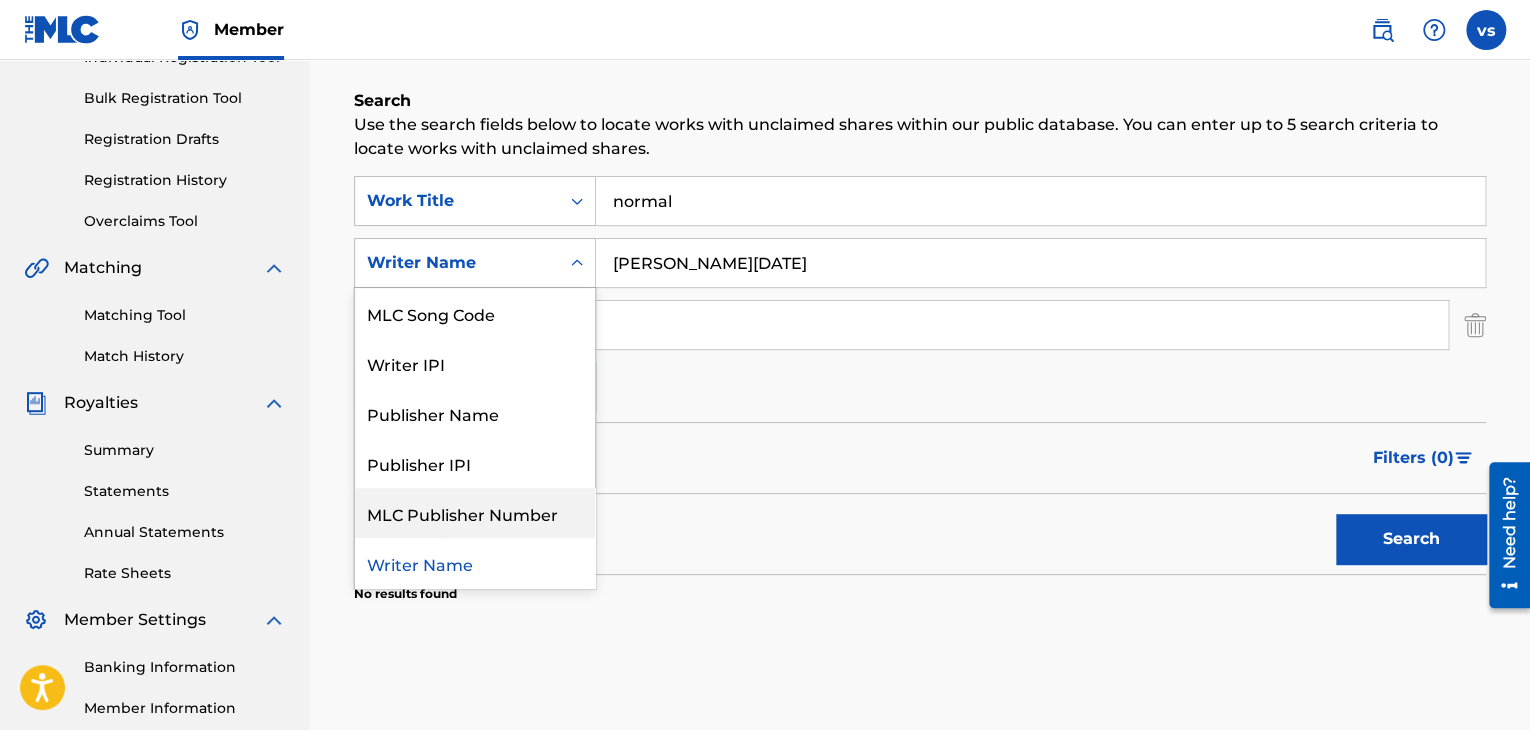 click on "No results found" at bounding box center (920, 588) 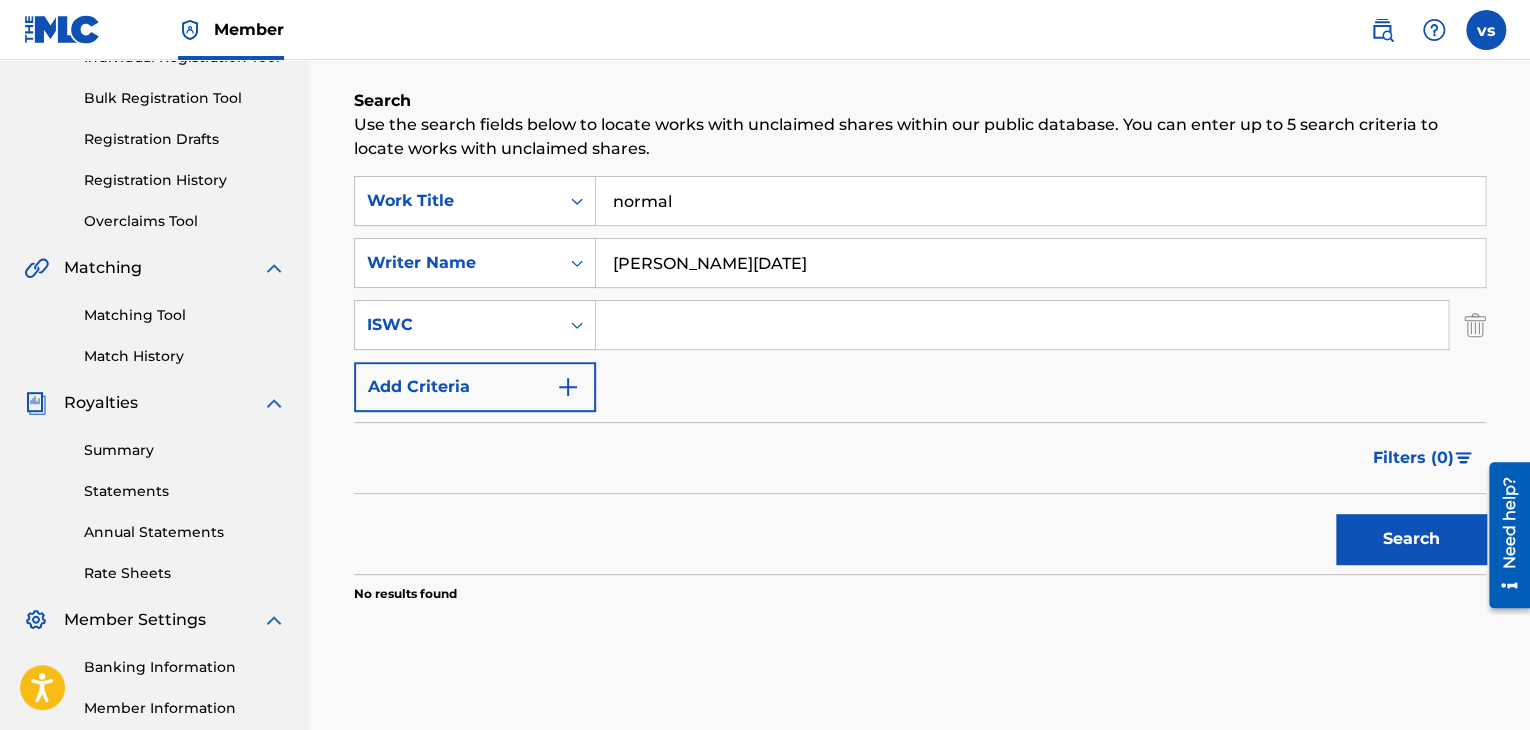 click on "Search" at bounding box center (1406, 534) 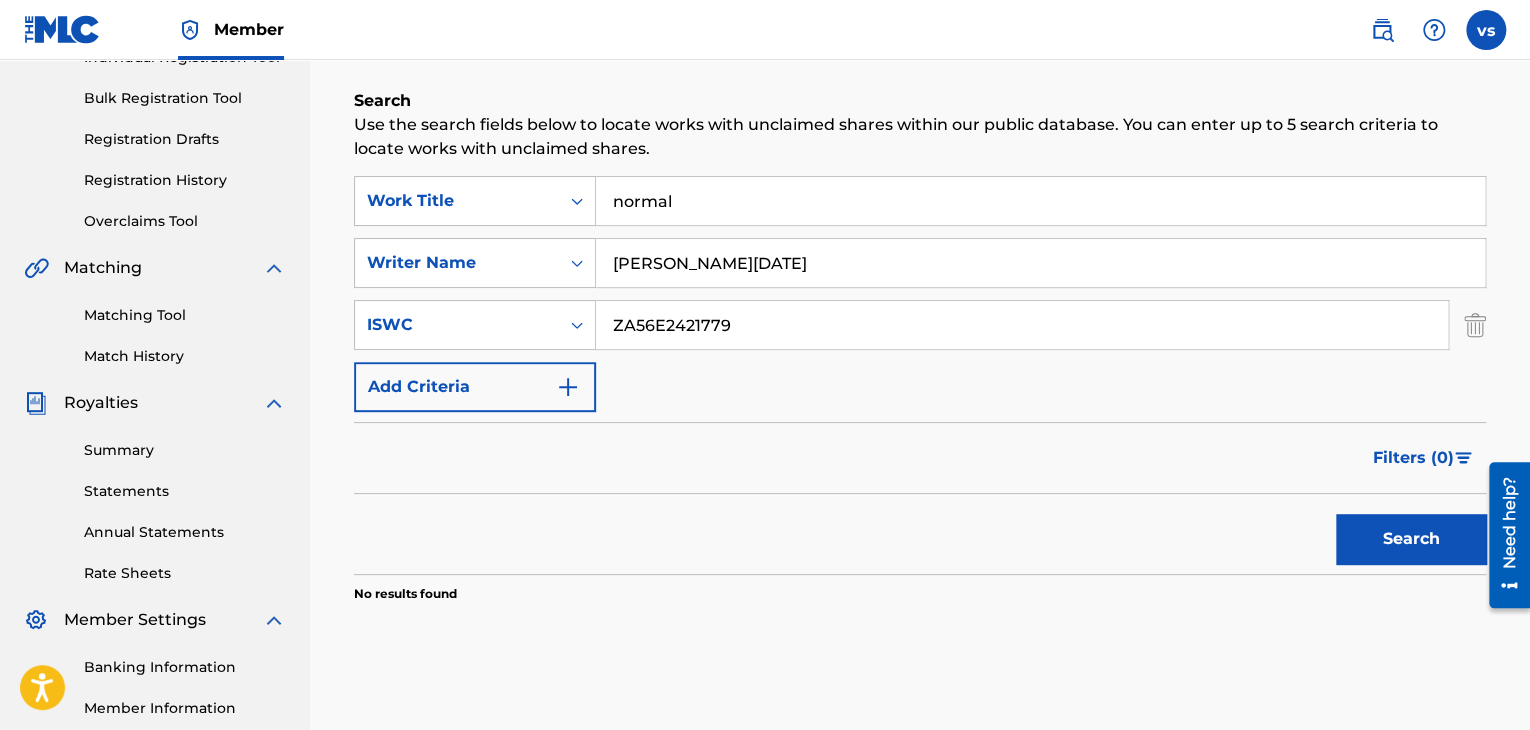 type on "ZA56E2421779" 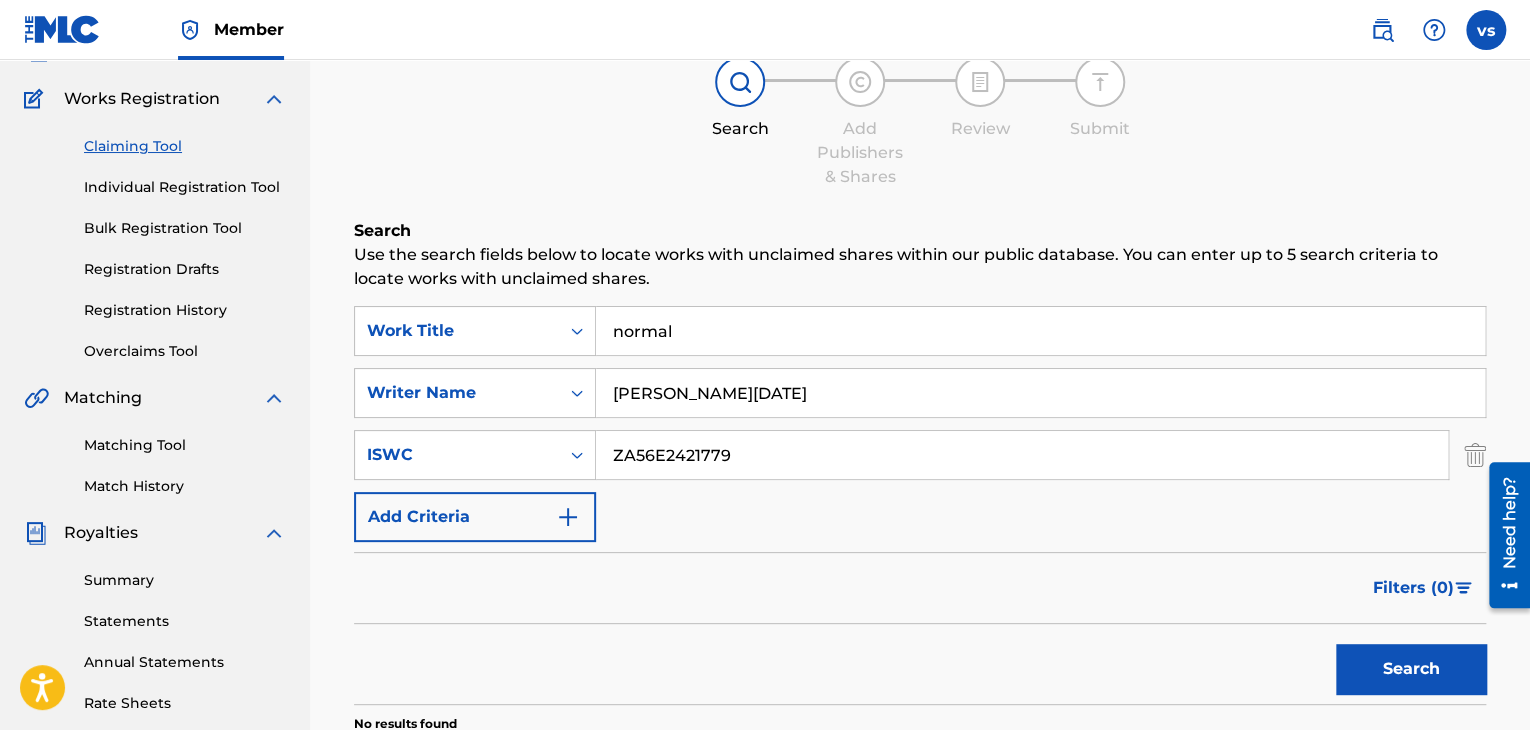 scroll, scrollTop: 147, scrollLeft: 0, axis: vertical 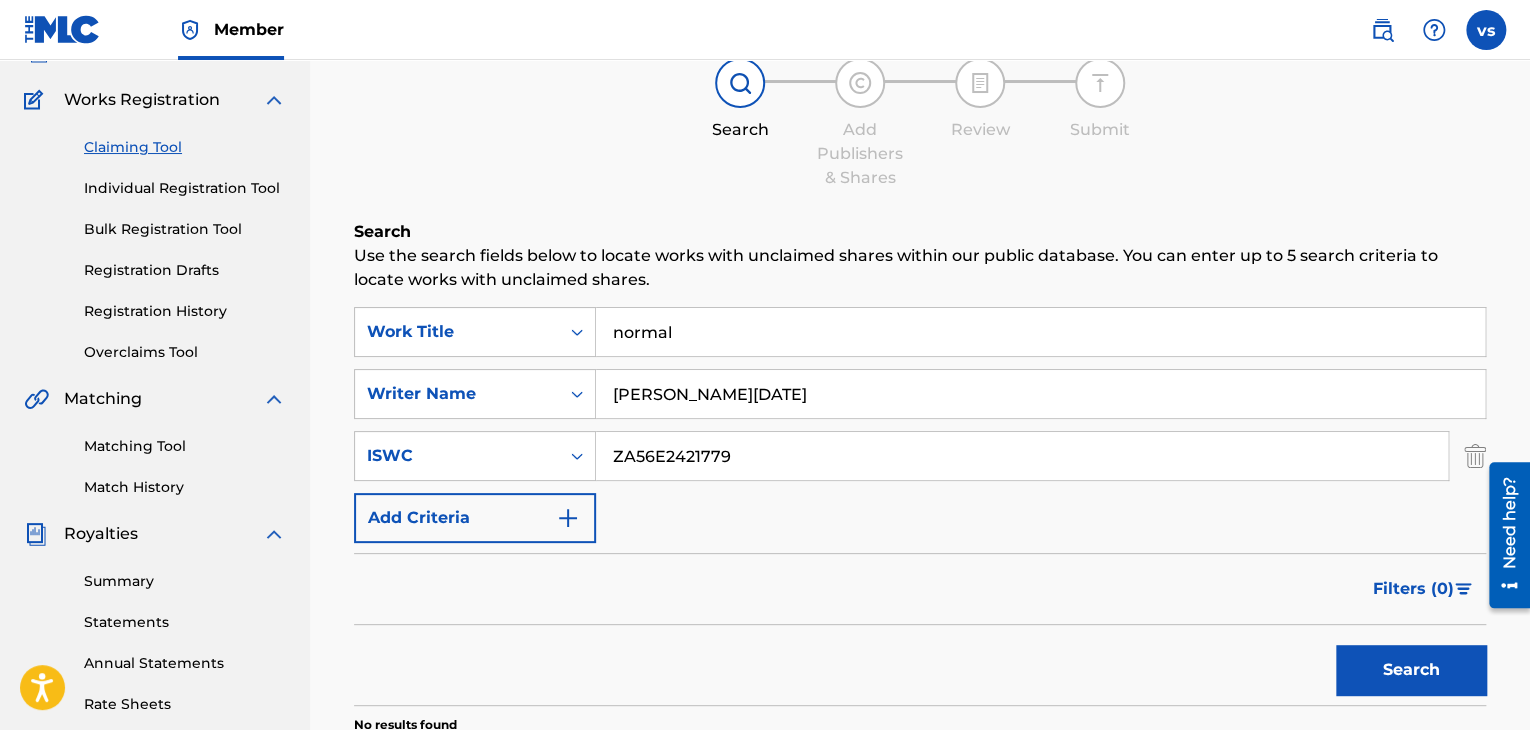 click on "Individual Registration Tool" at bounding box center (185, 188) 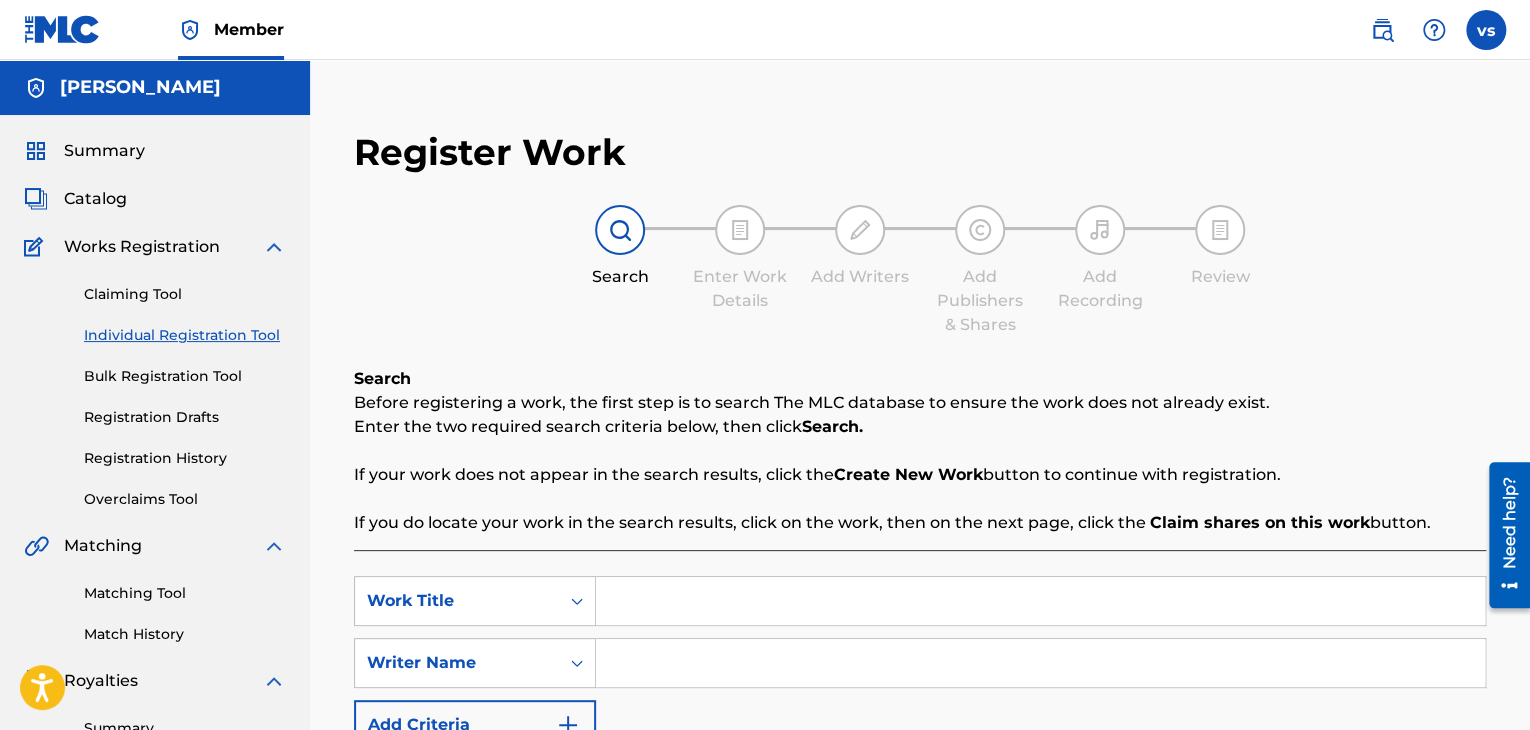 scroll, scrollTop: 12, scrollLeft: 0, axis: vertical 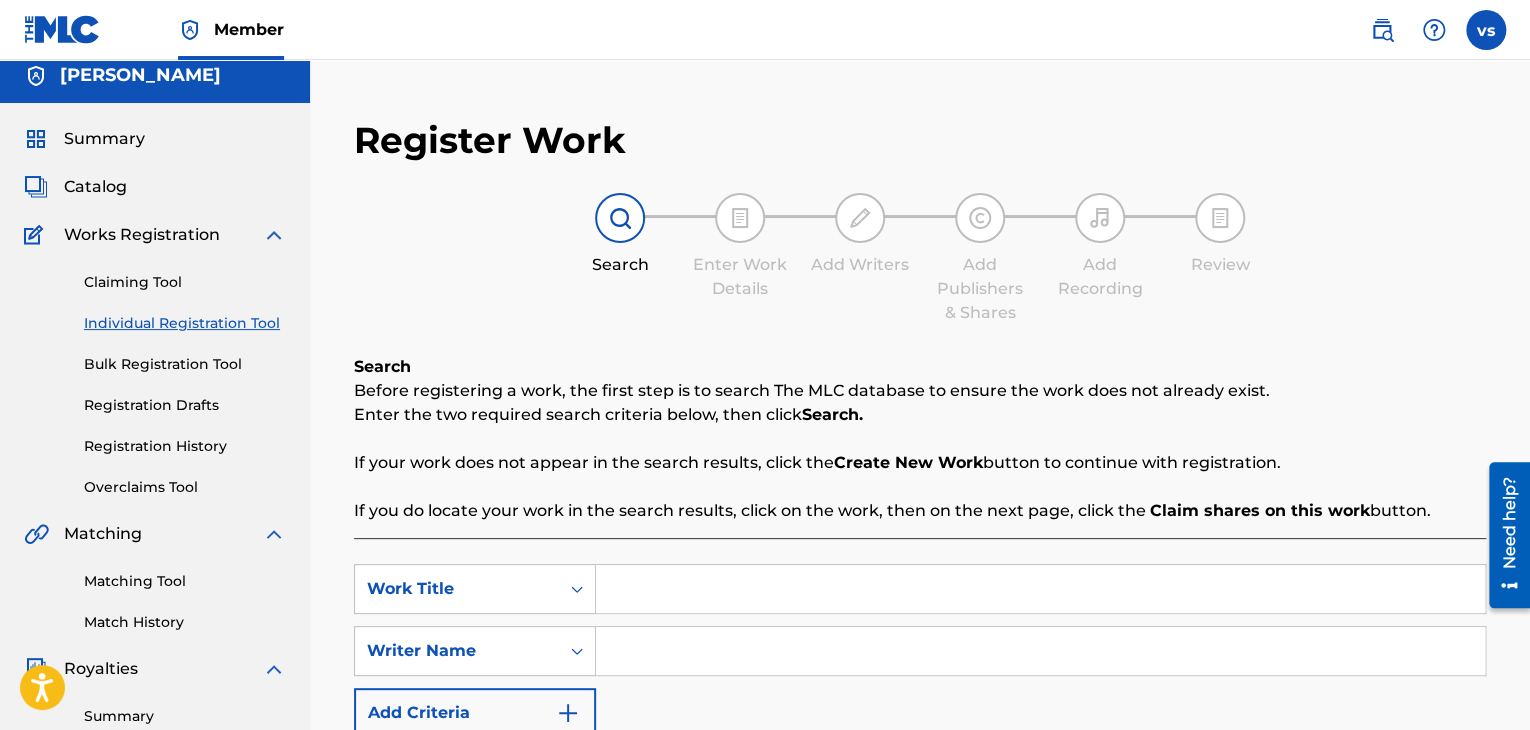 click on "Overclaims Tool" at bounding box center [185, 487] 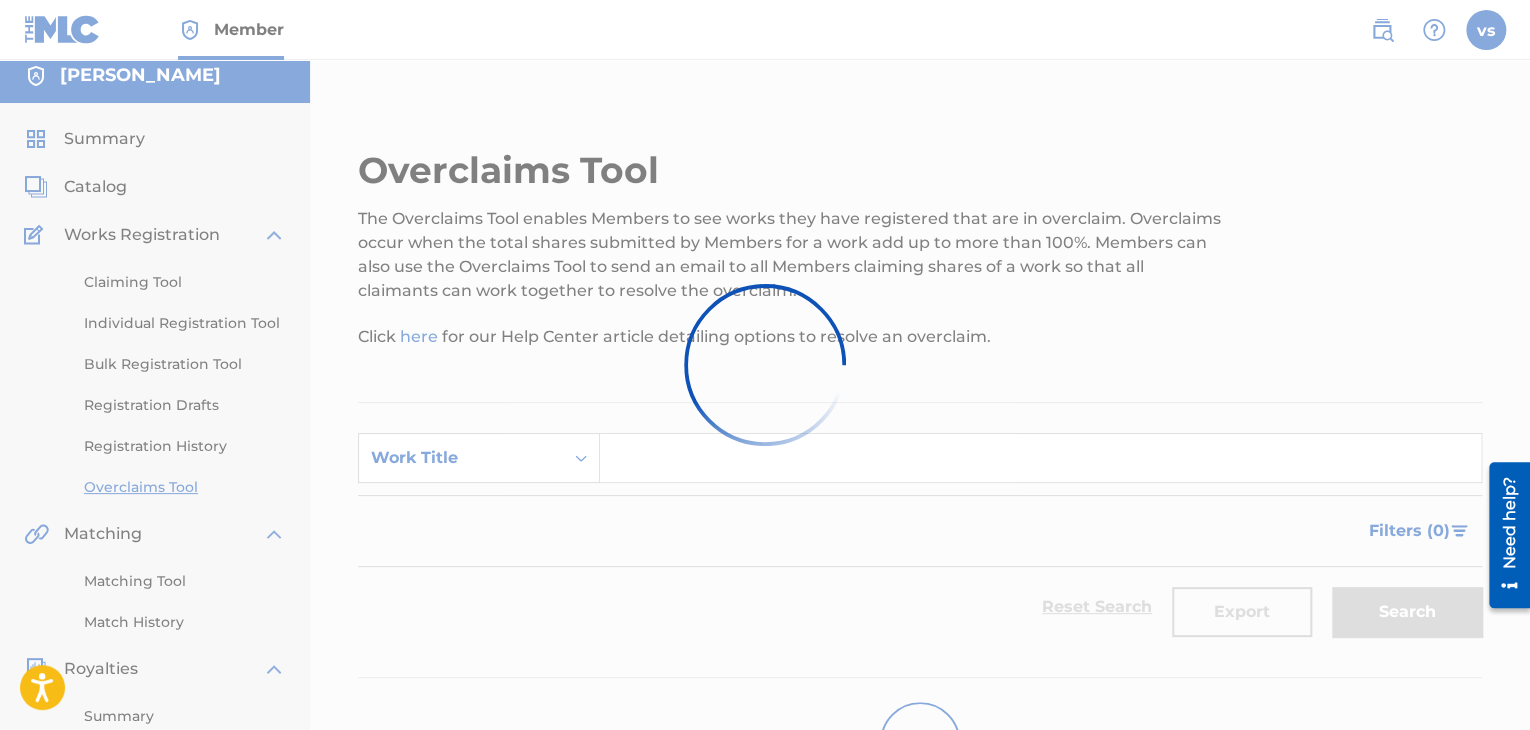 scroll, scrollTop: 0, scrollLeft: 0, axis: both 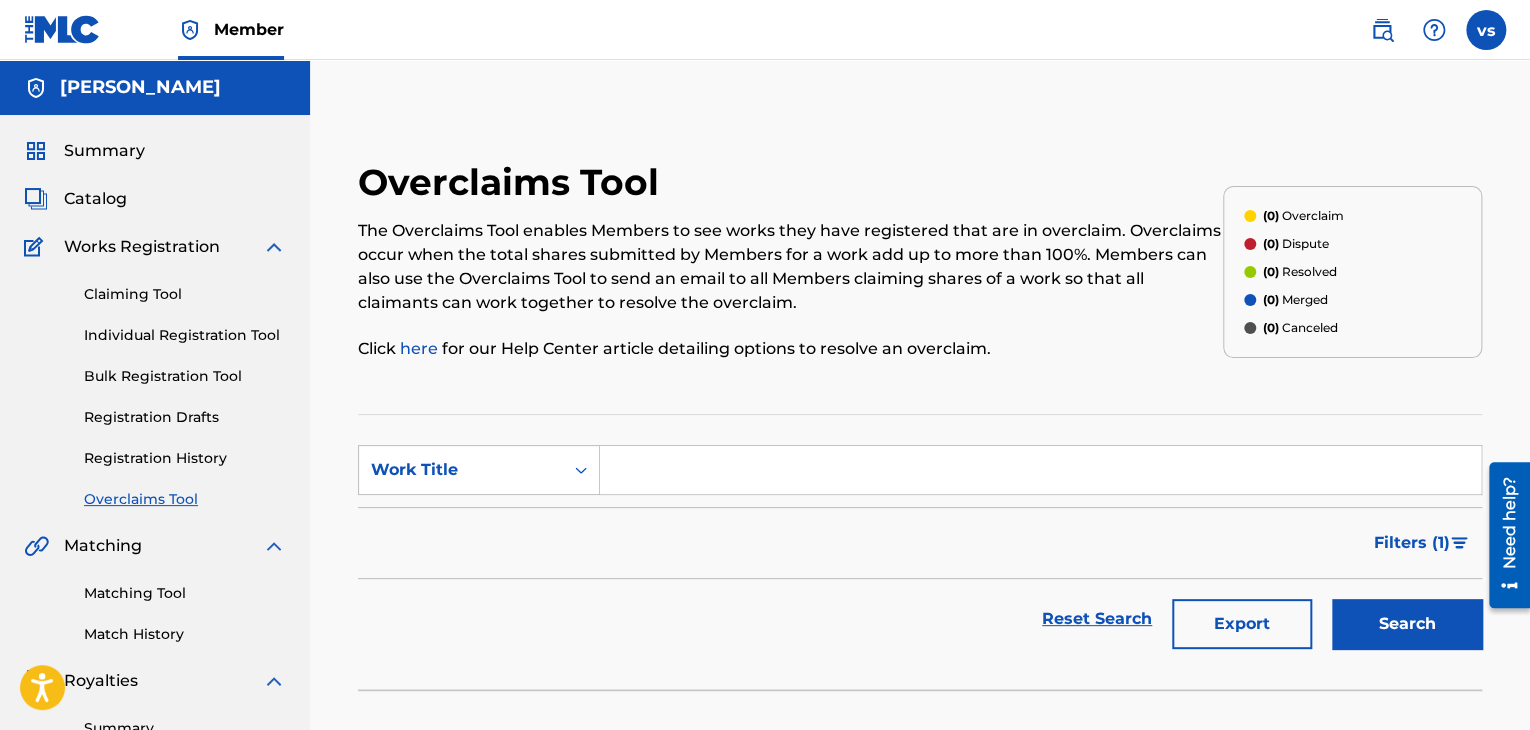 click at bounding box center (1040, 470) 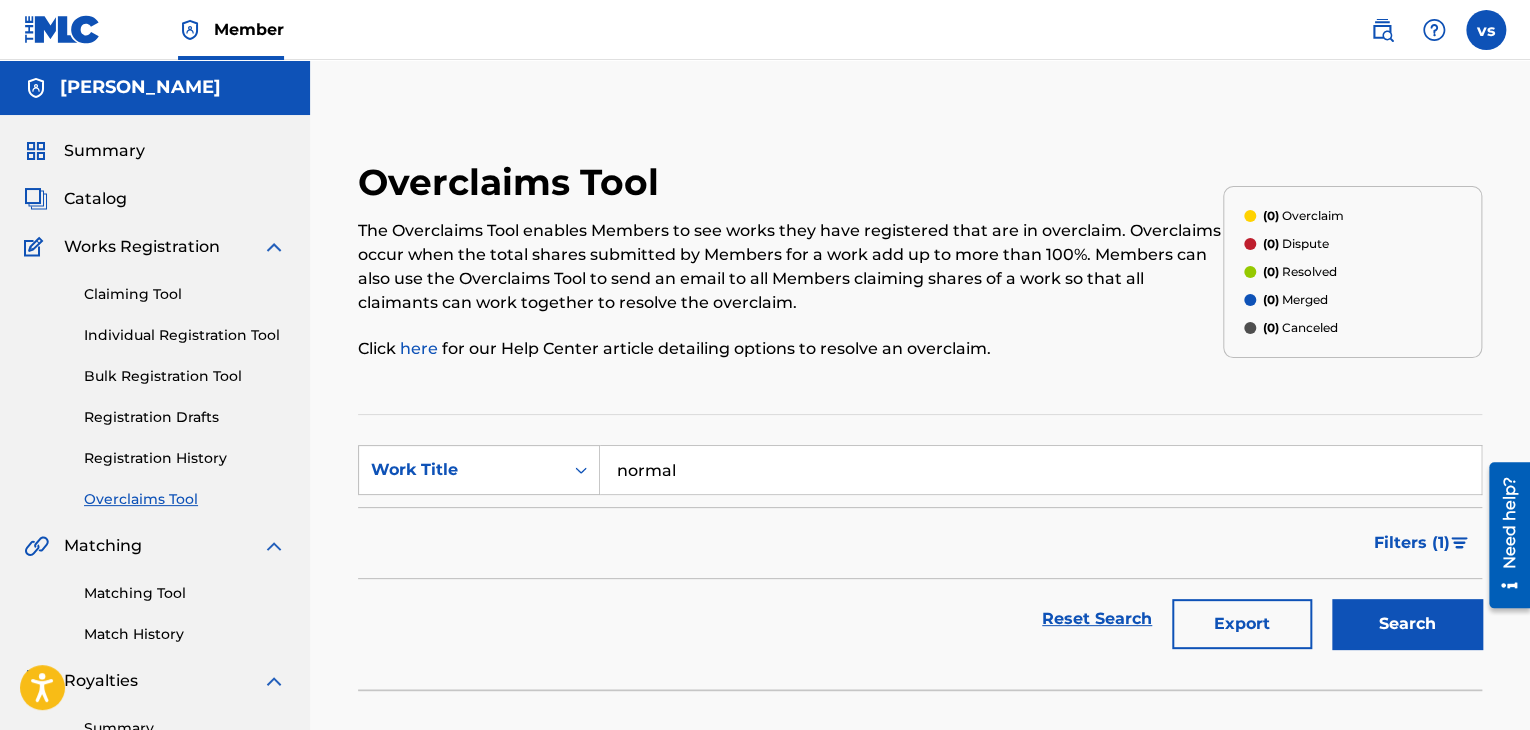 type on "normal" 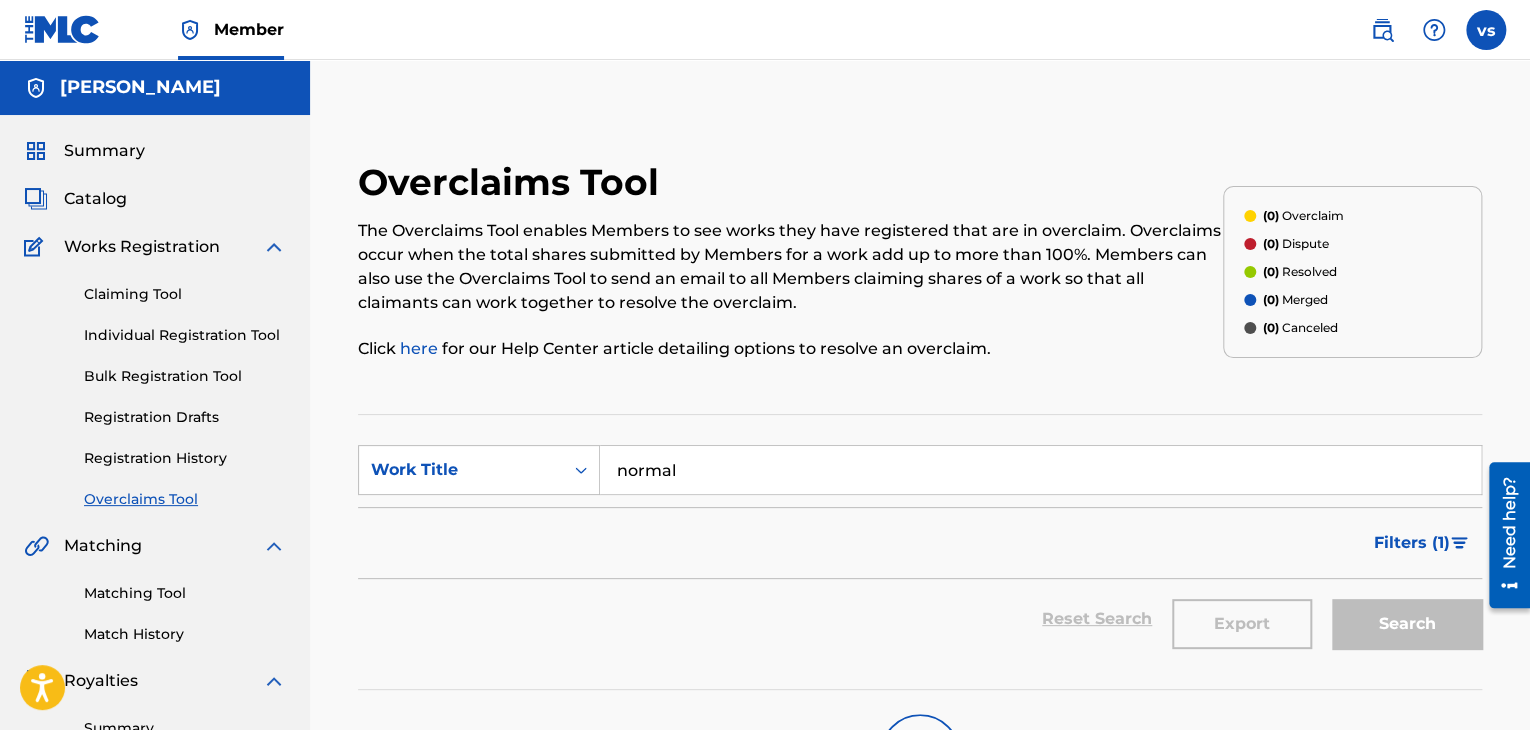 click on "Claiming Tool" at bounding box center (185, 294) 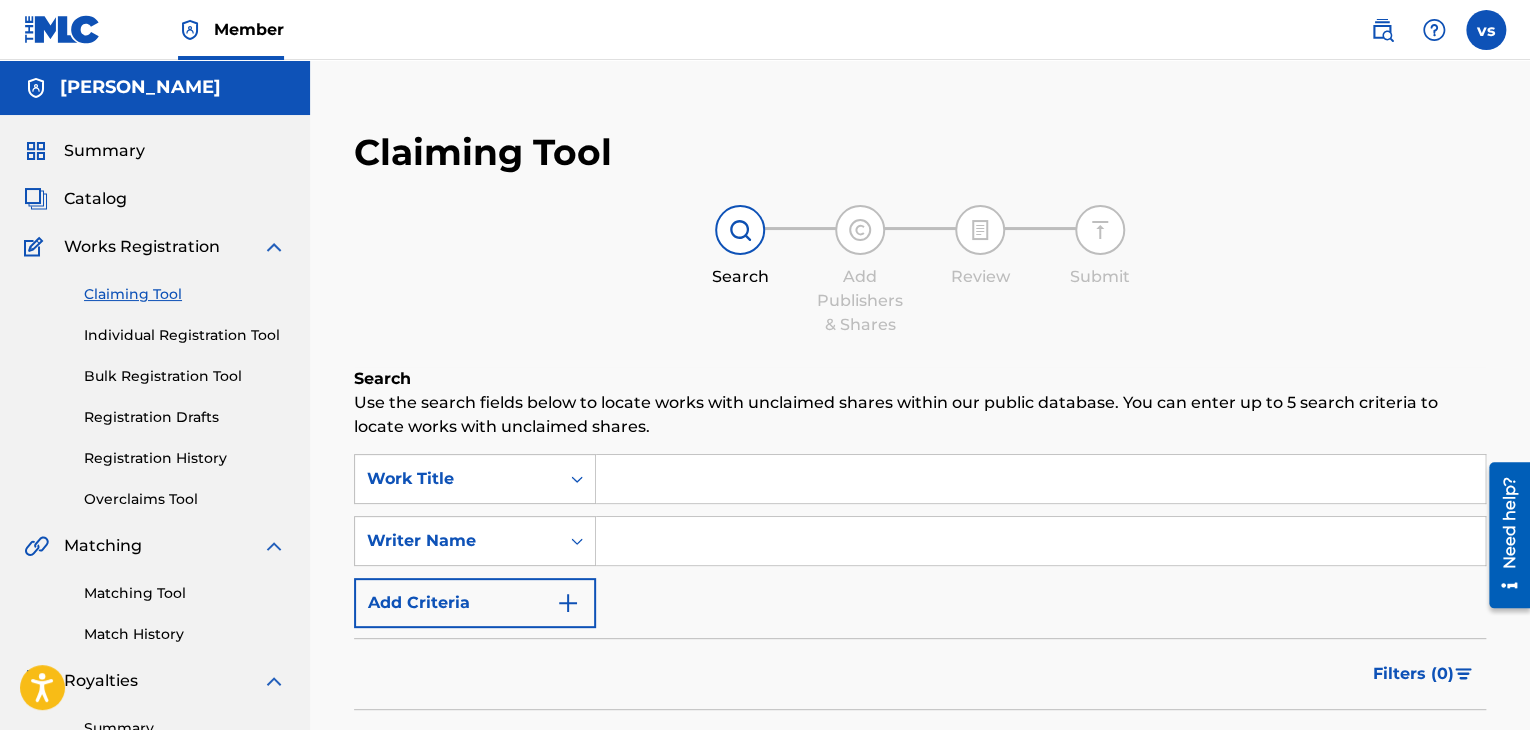 click on "Individual Registration Tool" at bounding box center (185, 335) 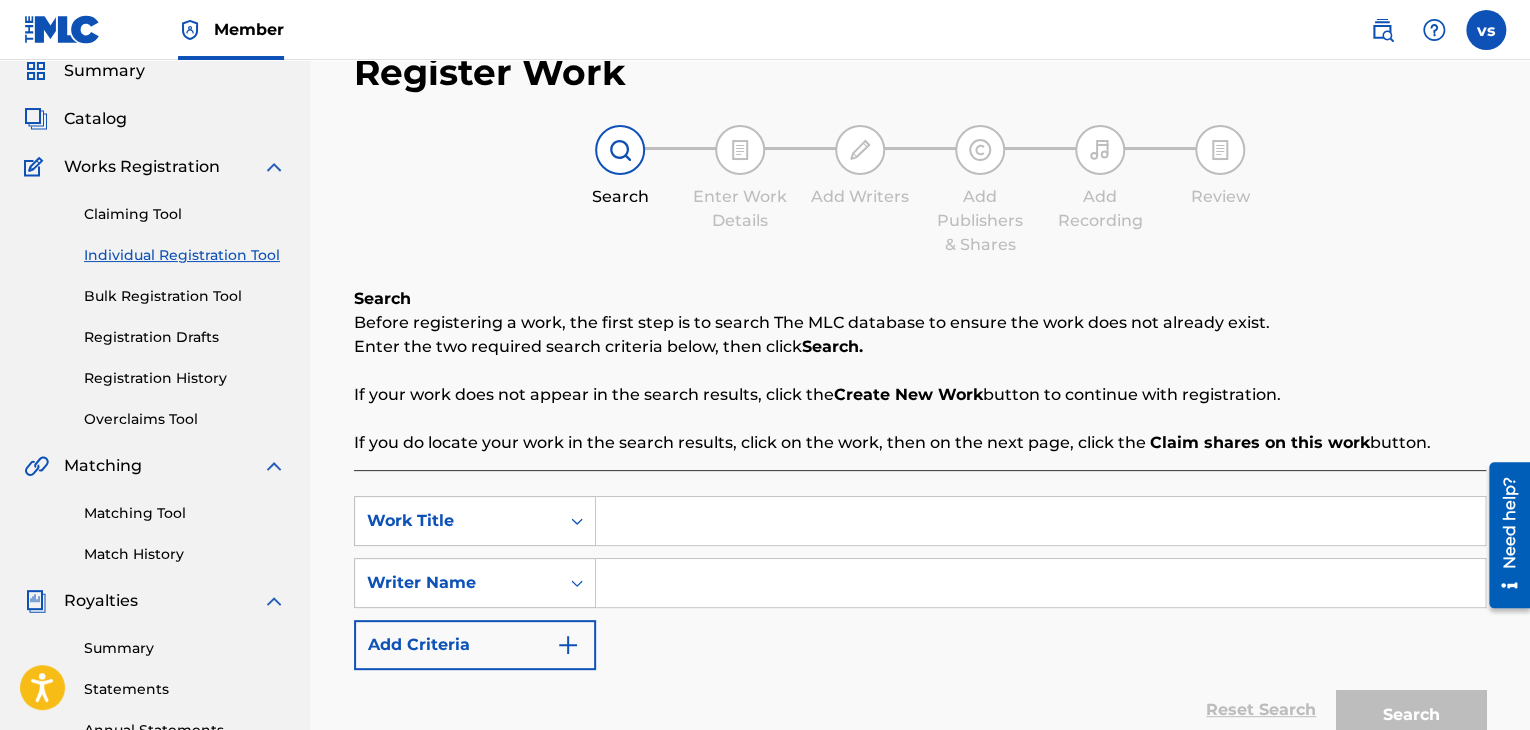 scroll, scrollTop: 83, scrollLeft: 0, axis: vertical 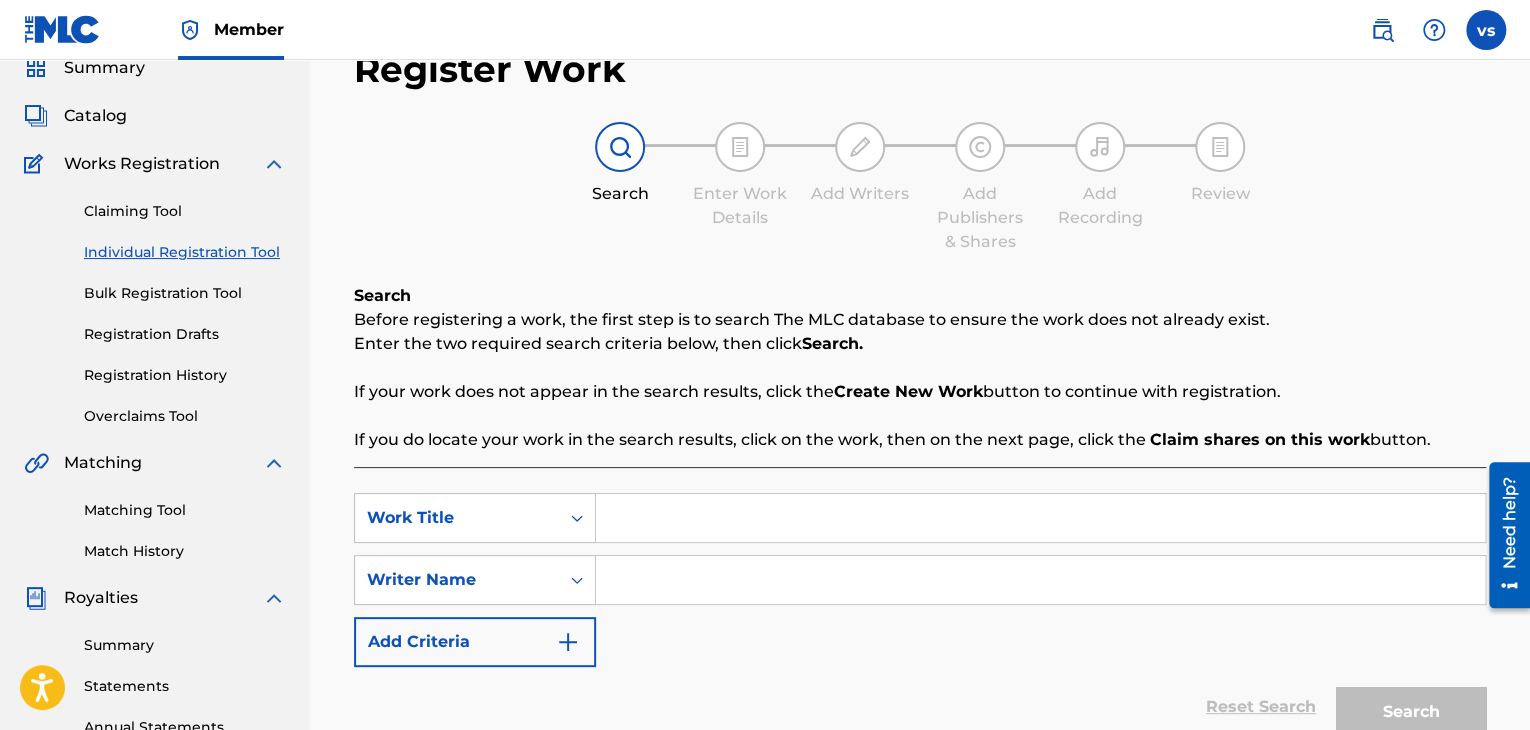 click at bounding box center (1040, 518) 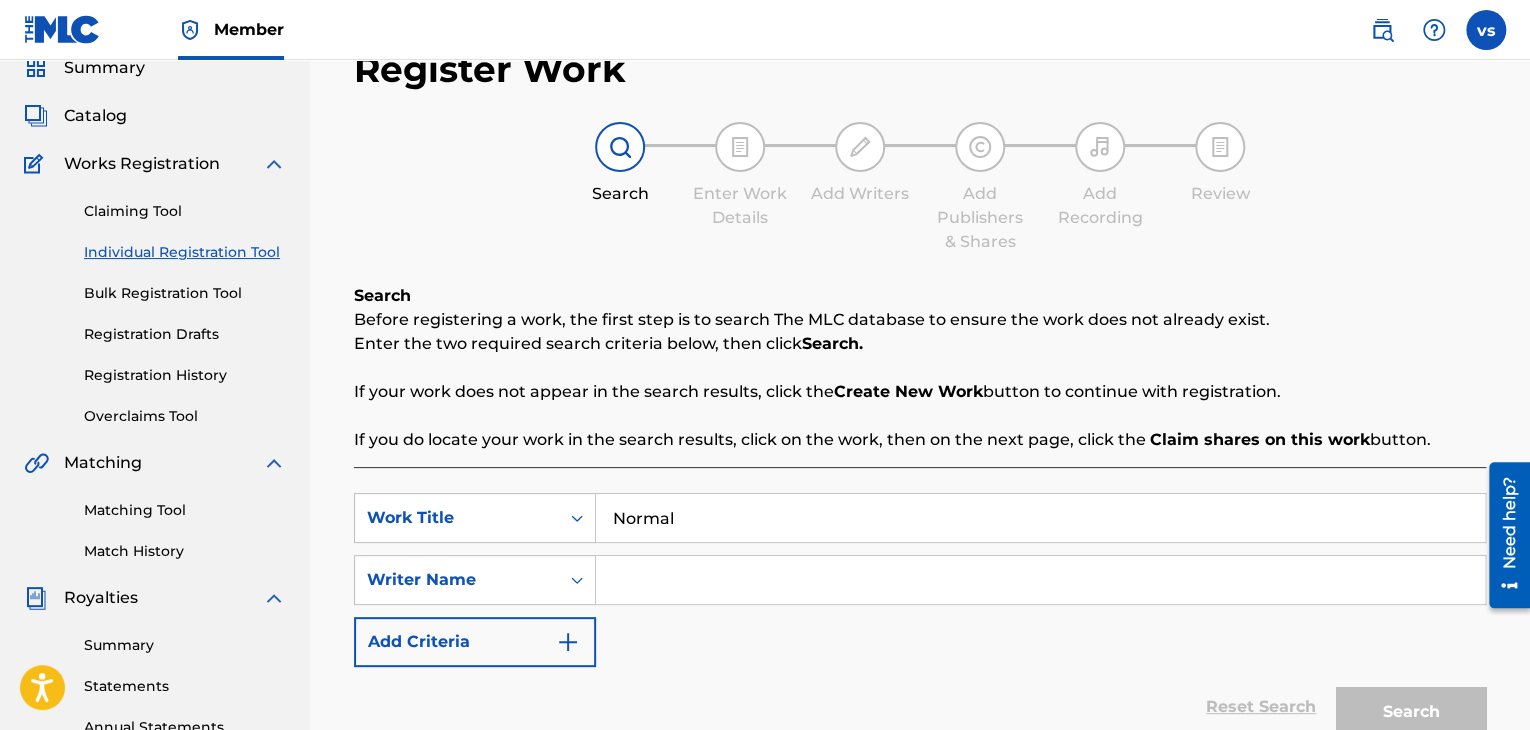 type on "Normal" 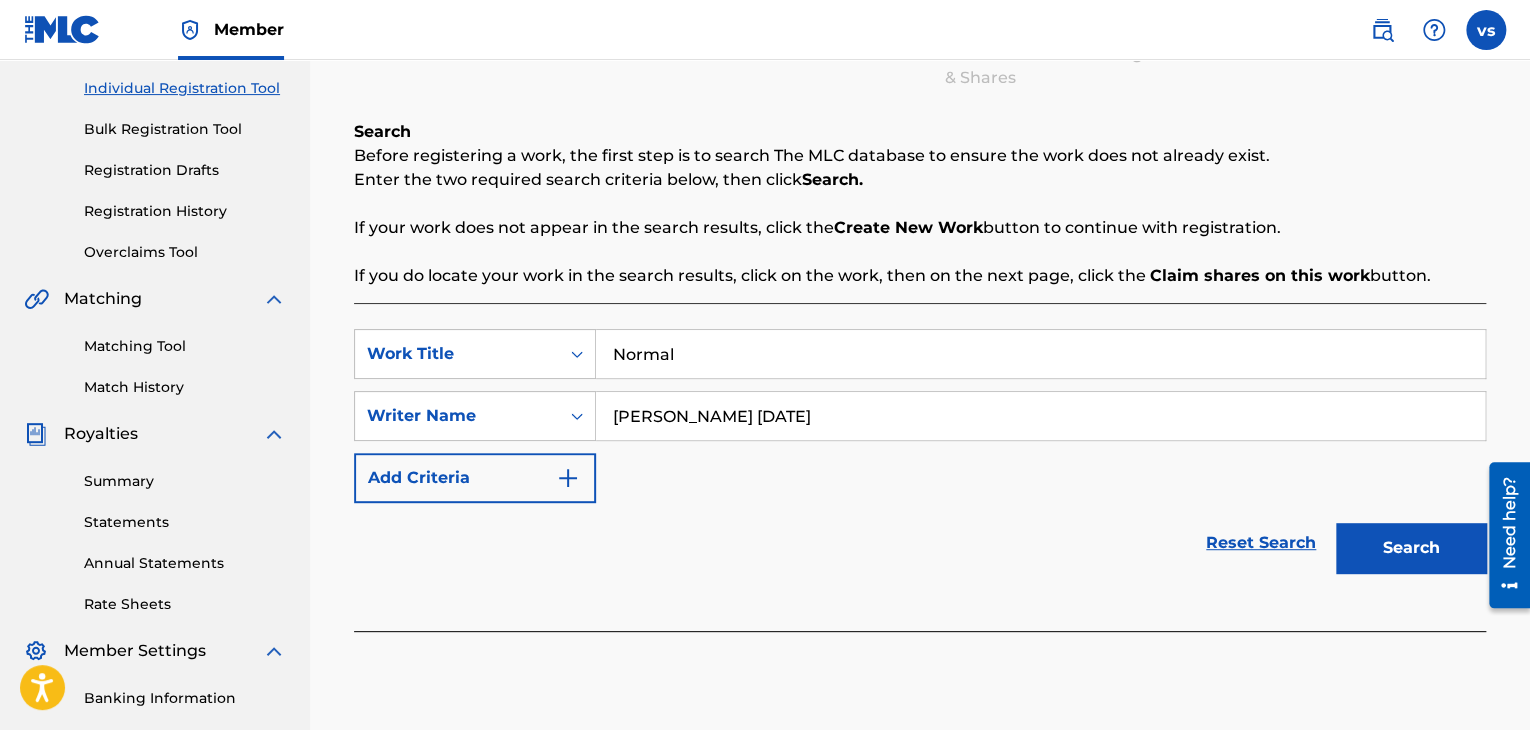 scroll, scrollTop: 249, scrollLeft: 0, axis: vertical 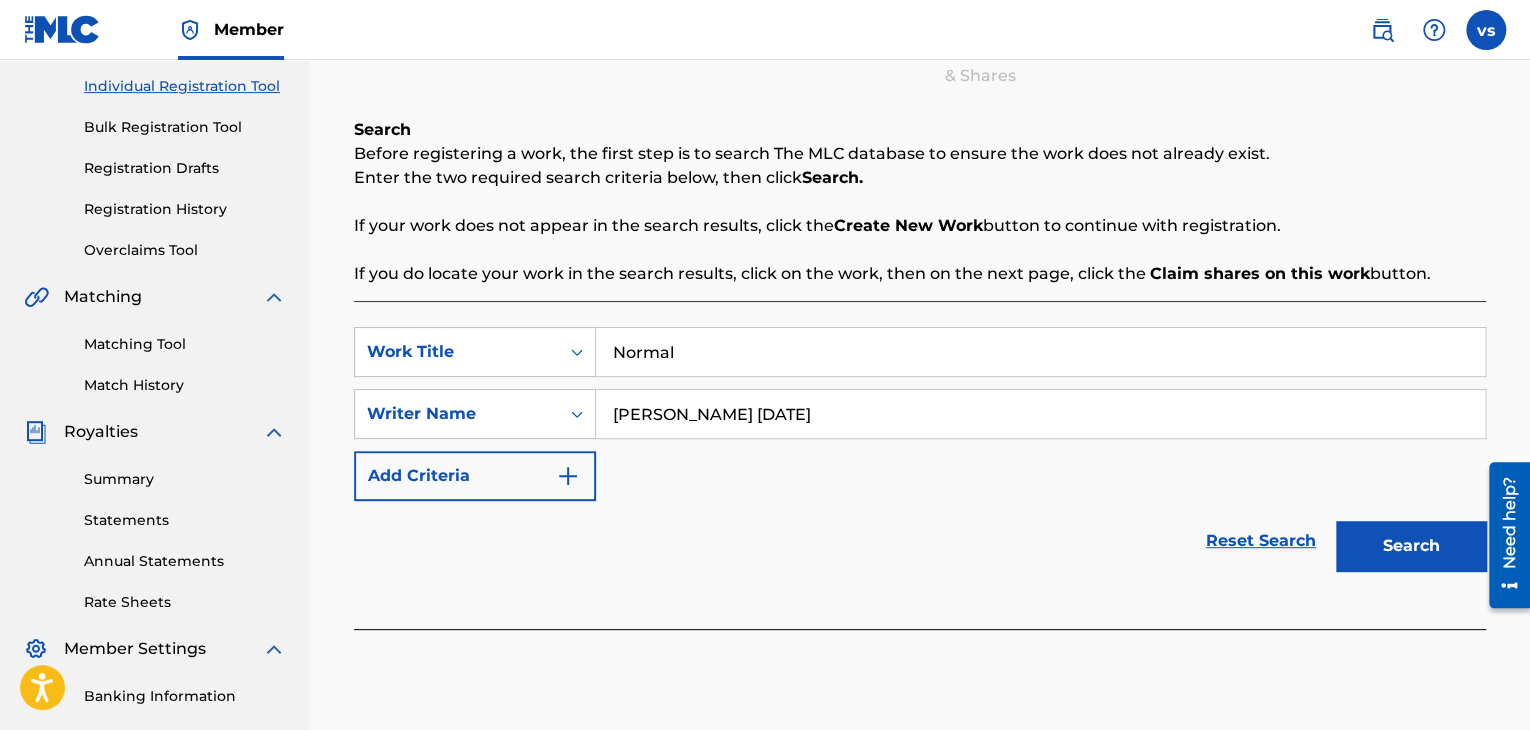 type on "Elijah Friday" 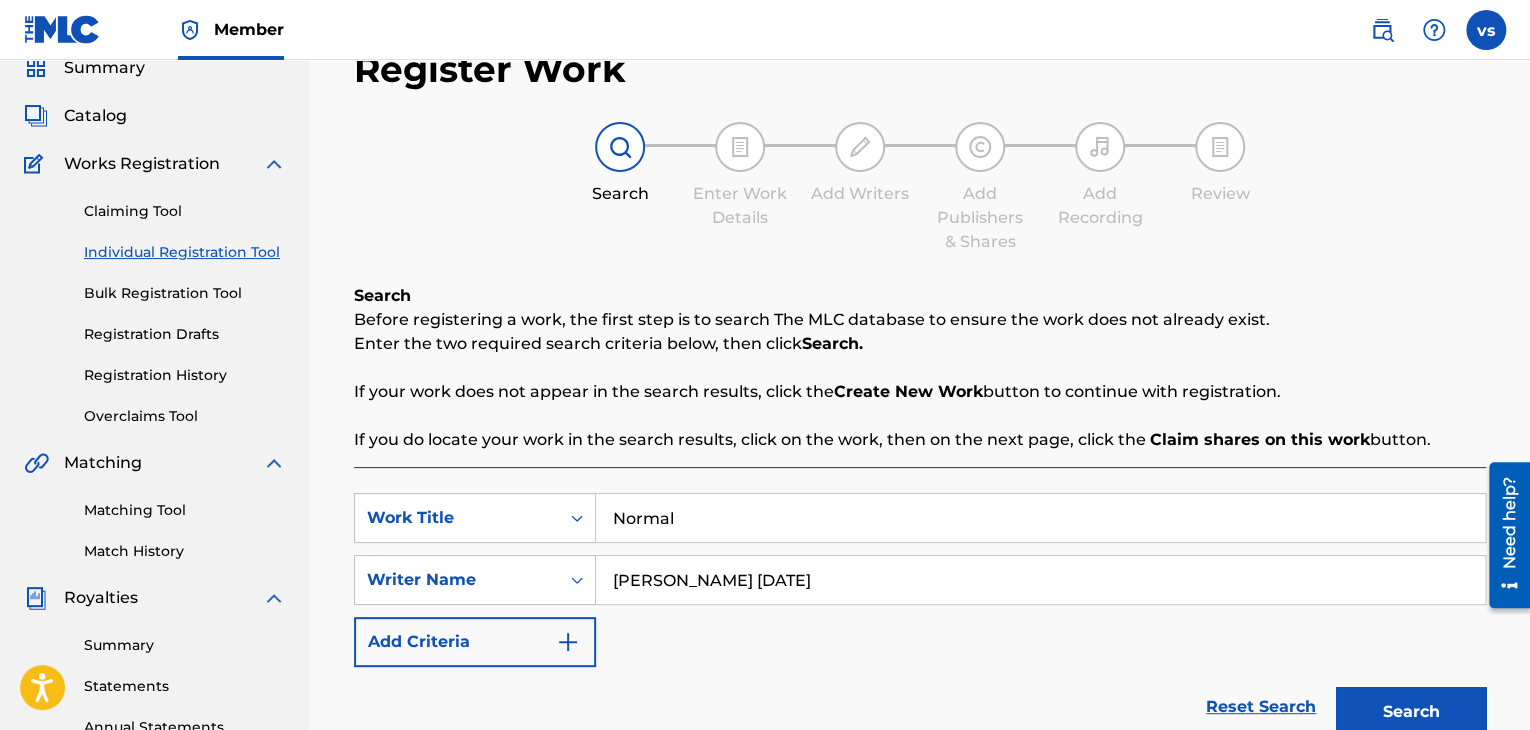scroll, scrollTop: 0, scrollLeft: 0, axis: both 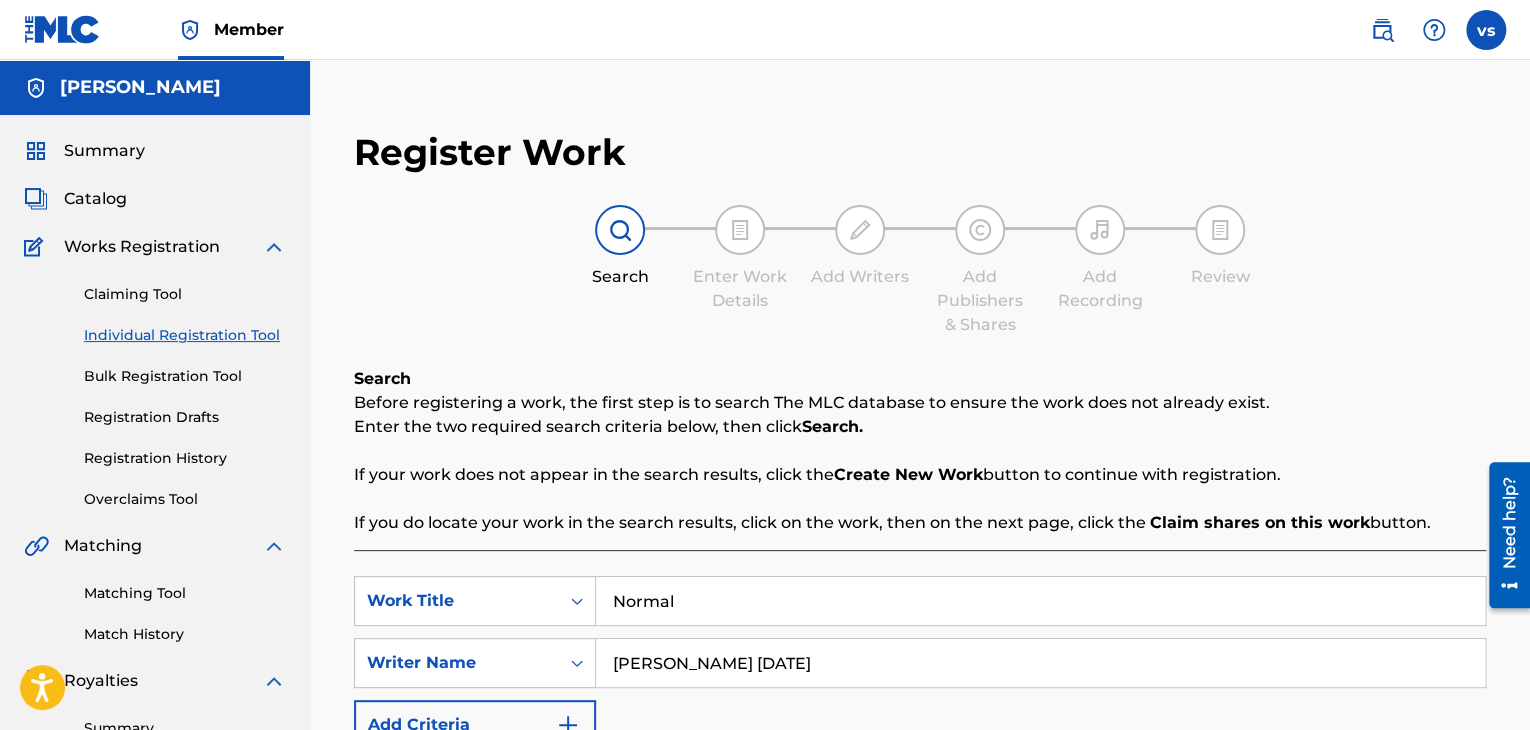 click on "Catalog" at bounding box center (95, 199) 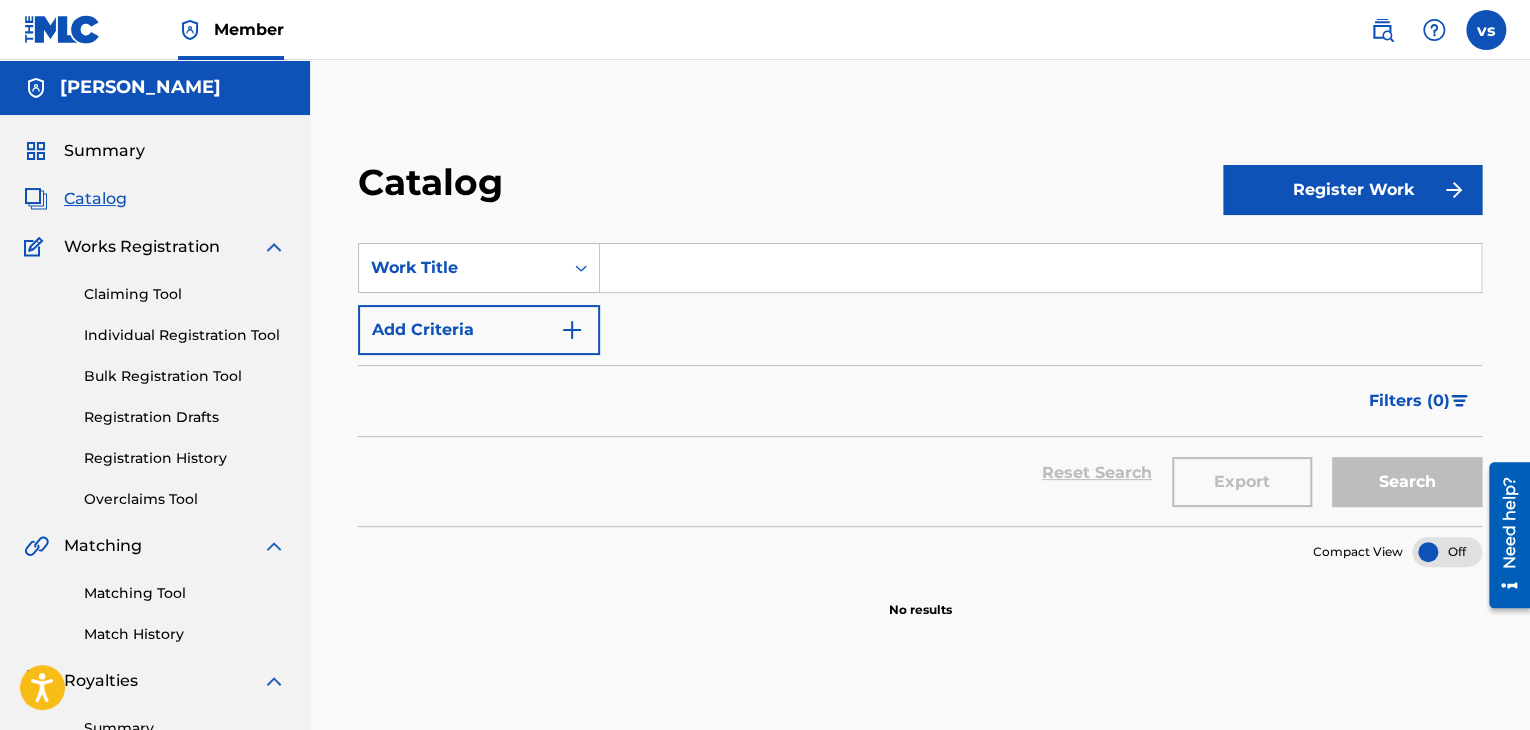 click on "Register Work" at bounding box center (1352, 190) 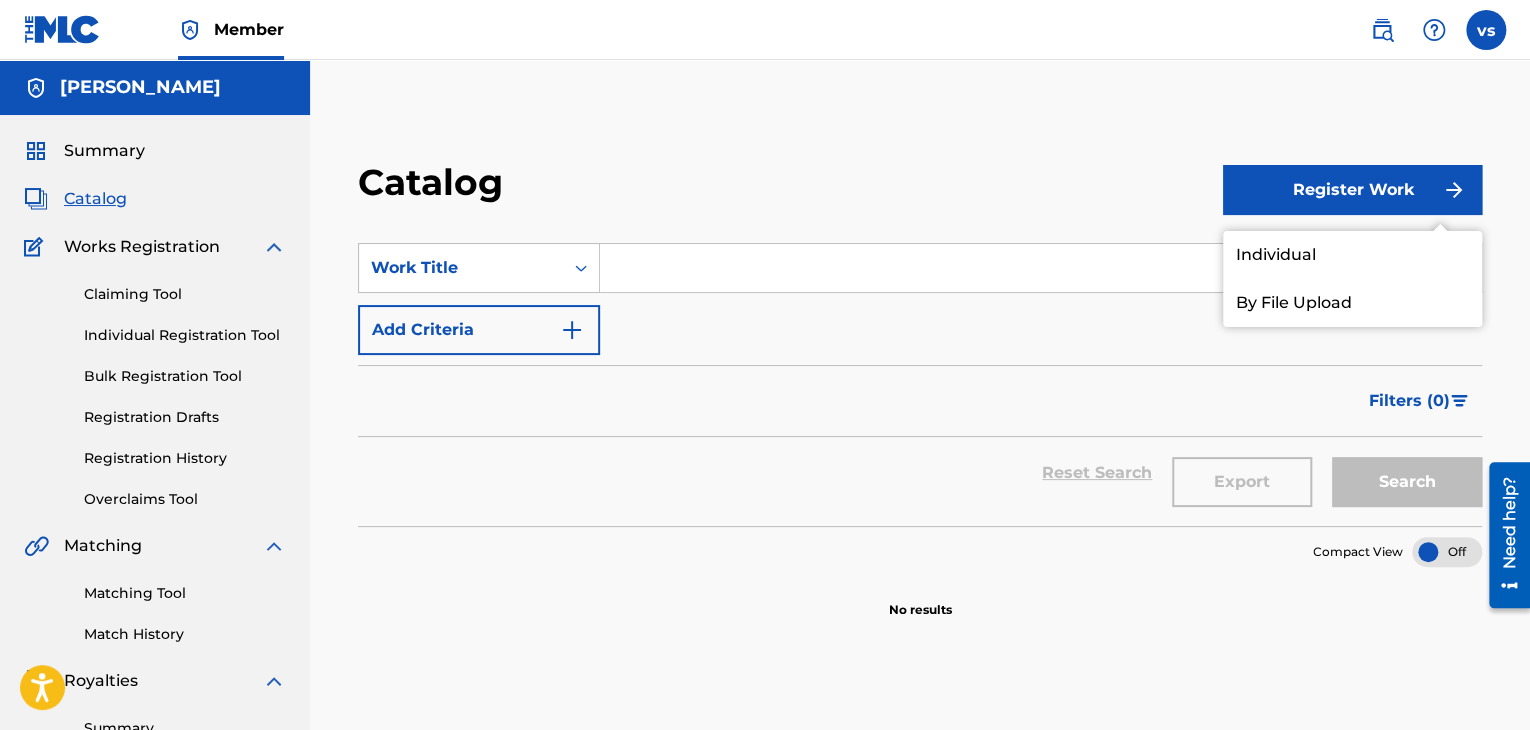click on "Individual" at bounding box center (1352, 255) 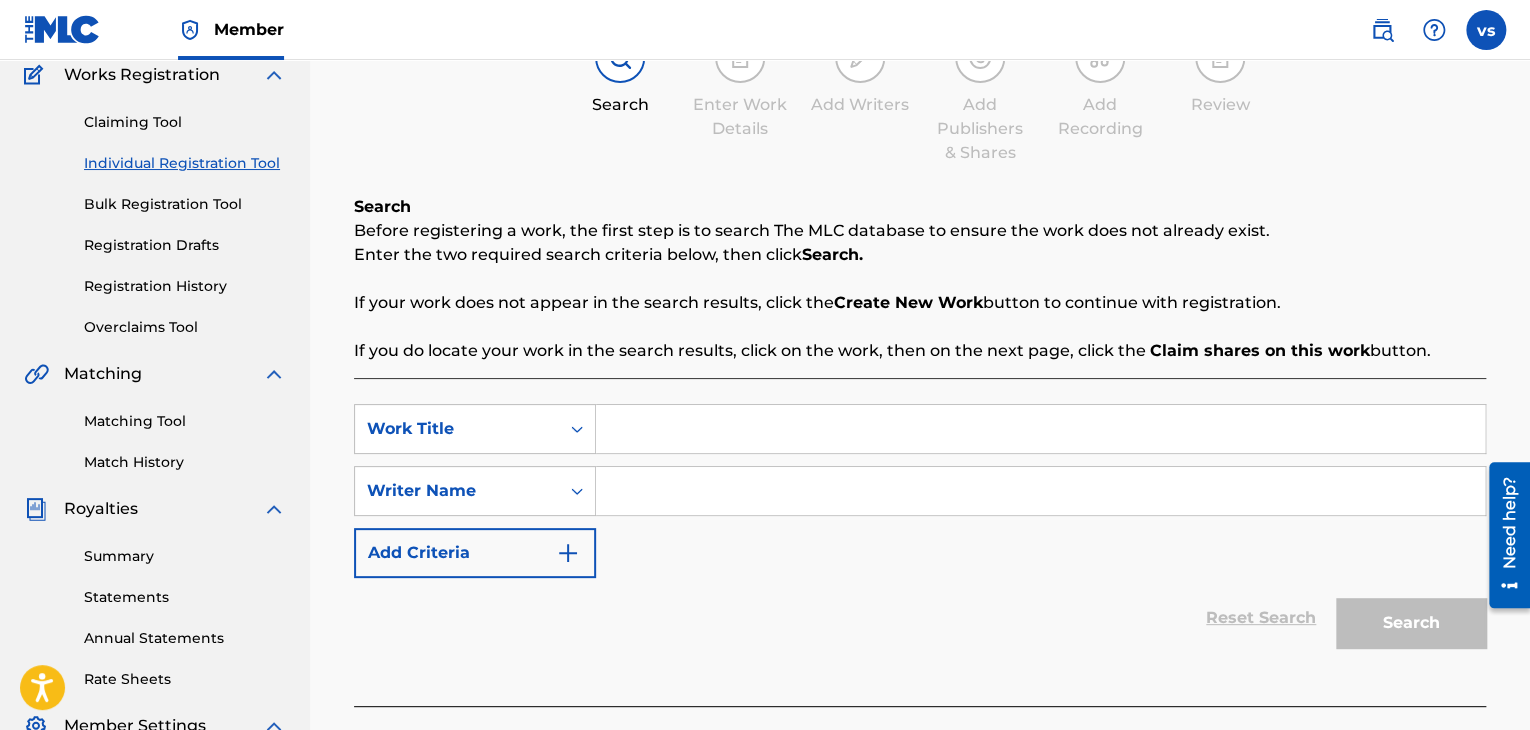 scroll, scrollTop: 150, scrollLeft: 0, axis: vertical 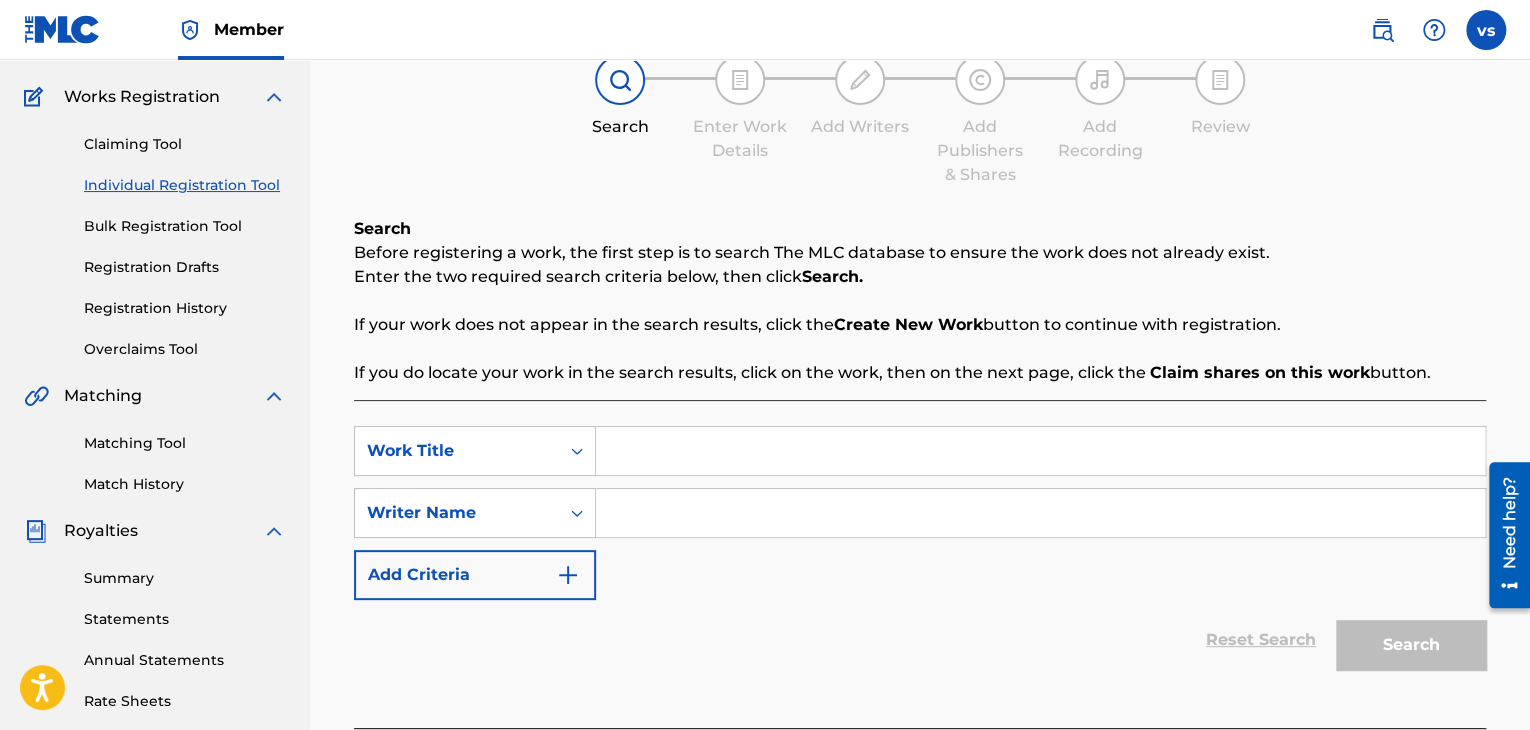 click at bounding box center [568, 575] 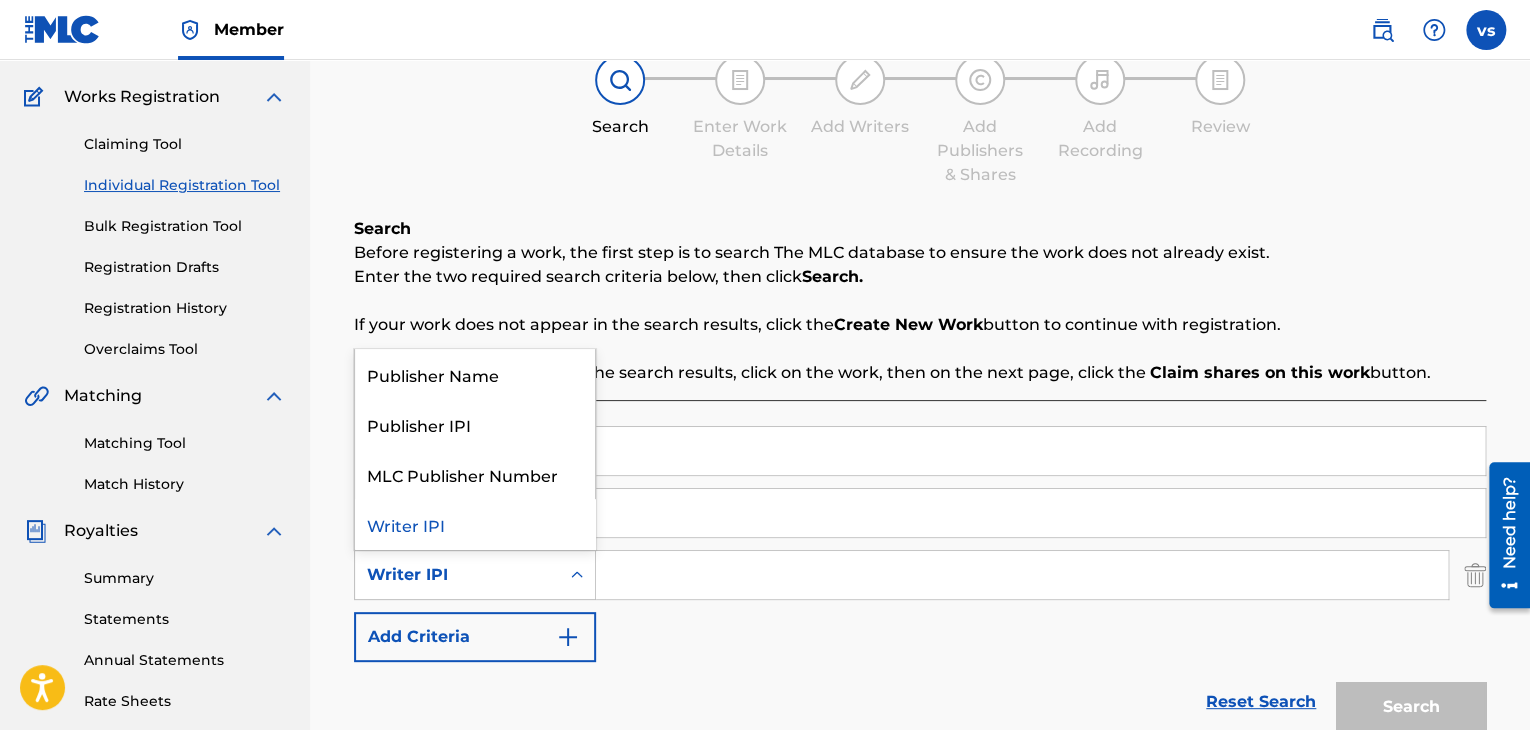 click at bounding box center [577, 575] 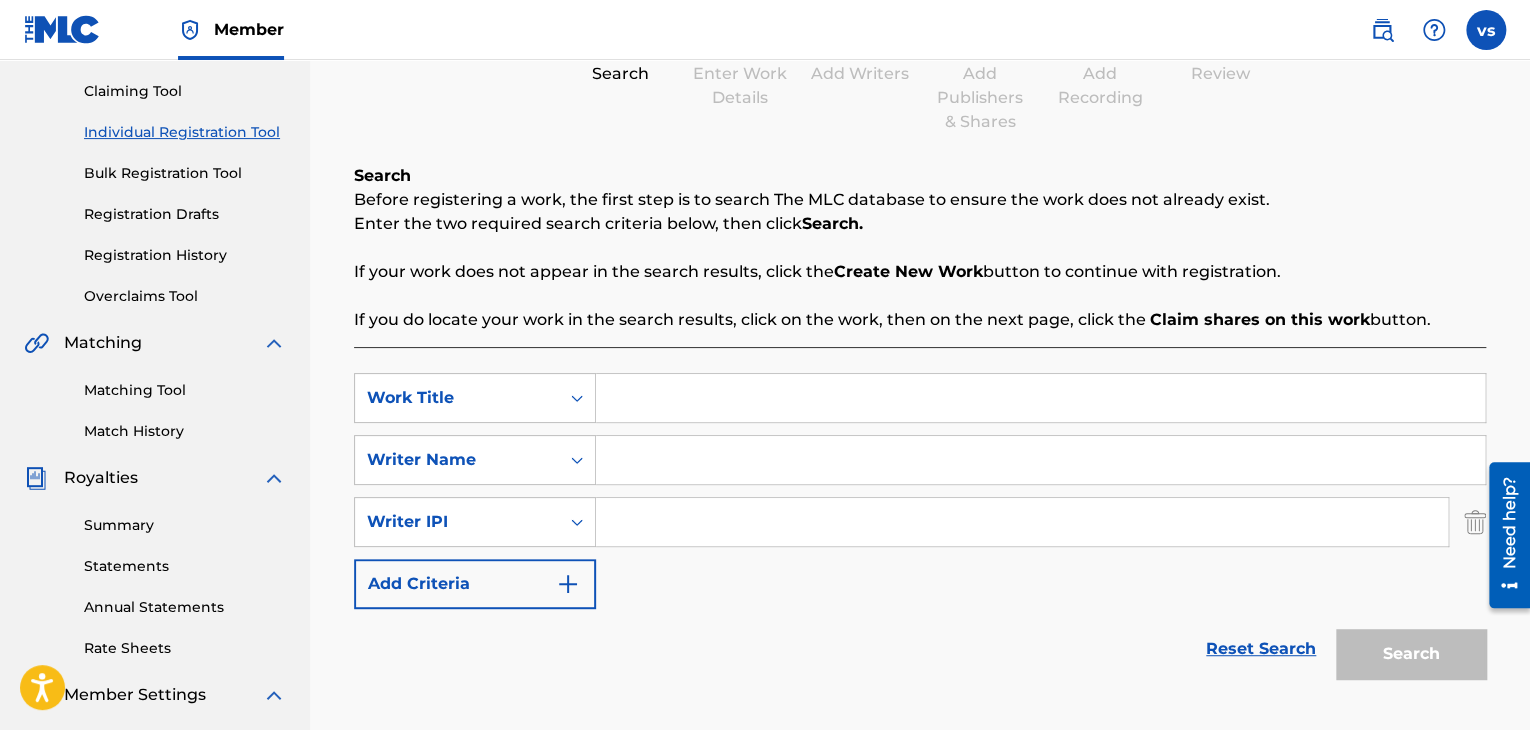scroll, scrollTop: 148, scrollLeft: 0, axis: vertical 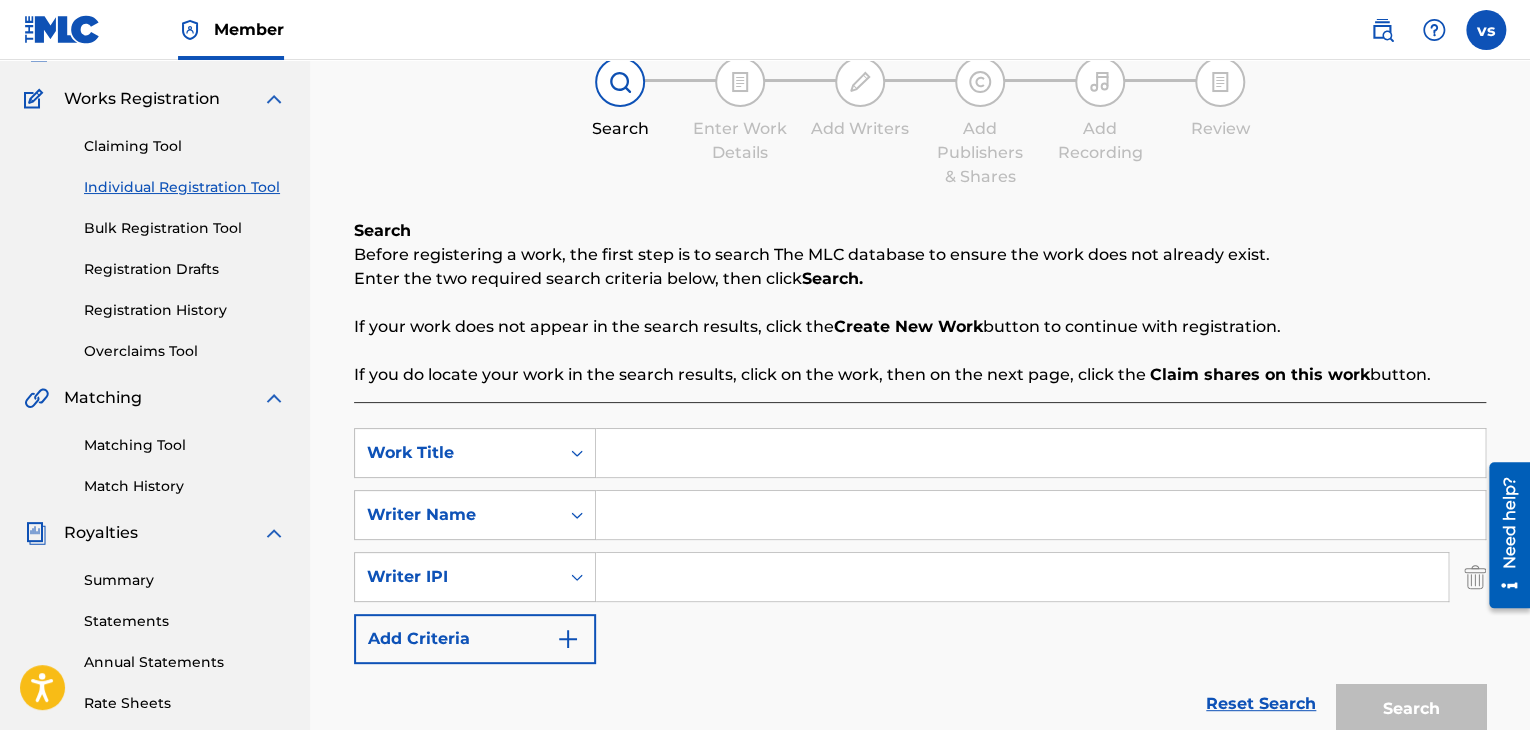 click at bounding box center [1040, 453] 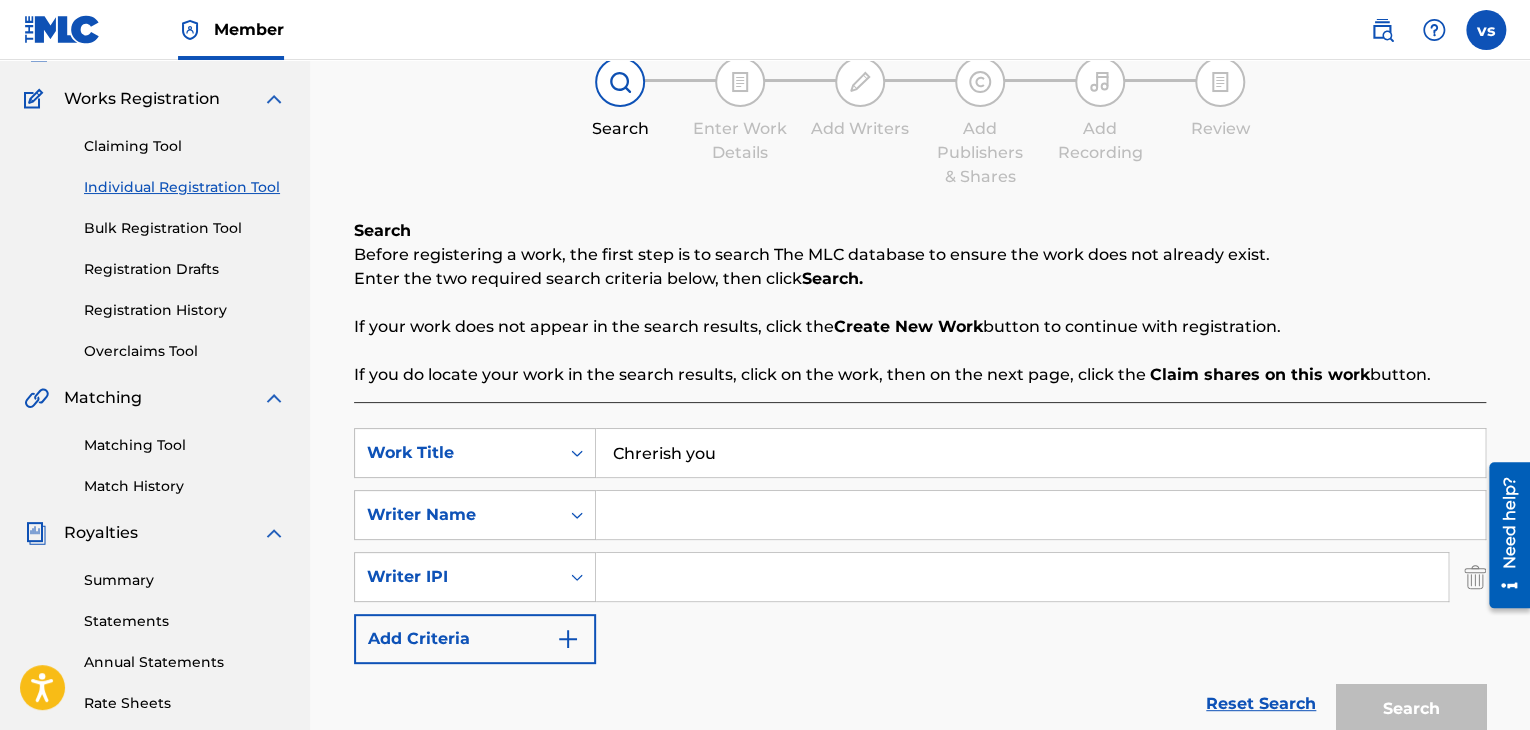 type on "Chrerish you" 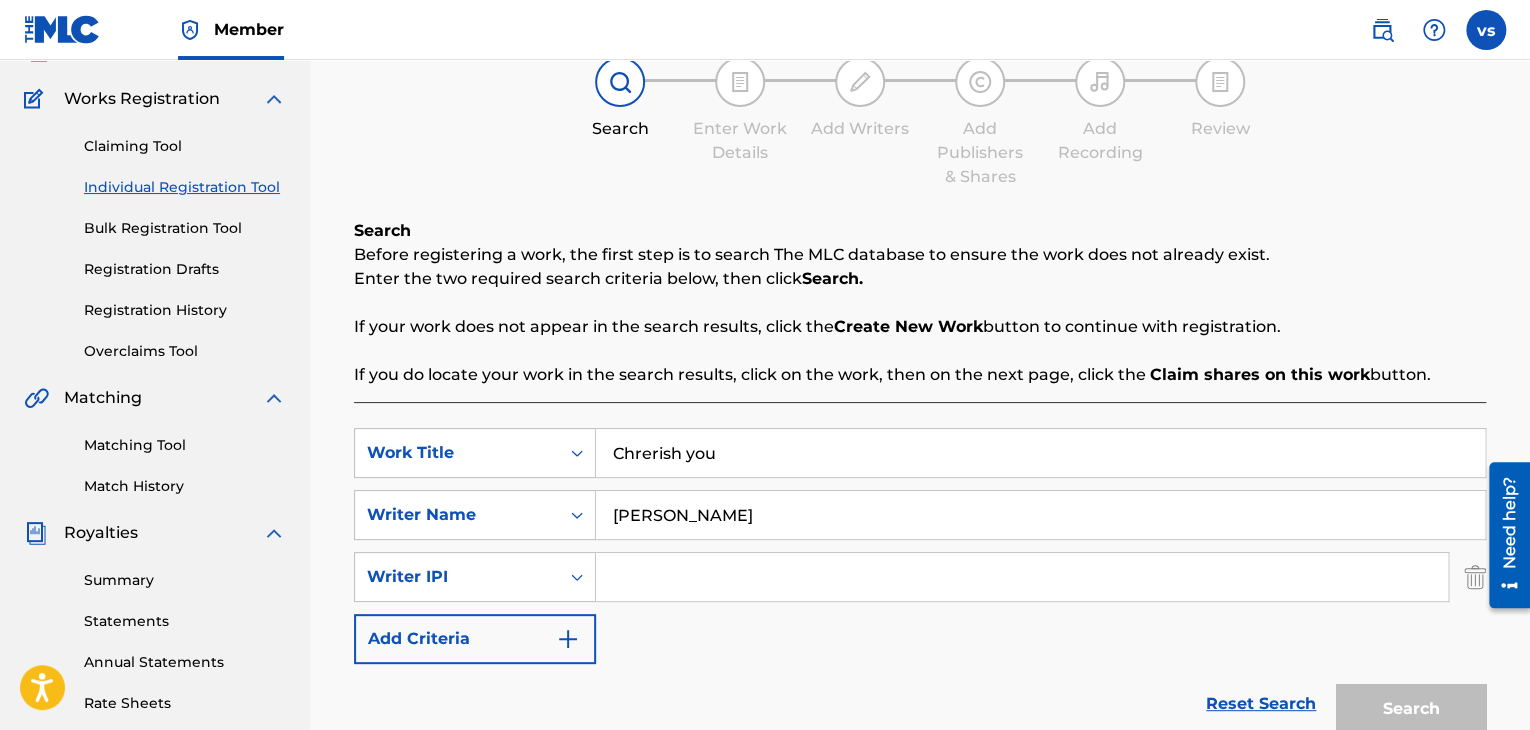 type on "Victor samuel" 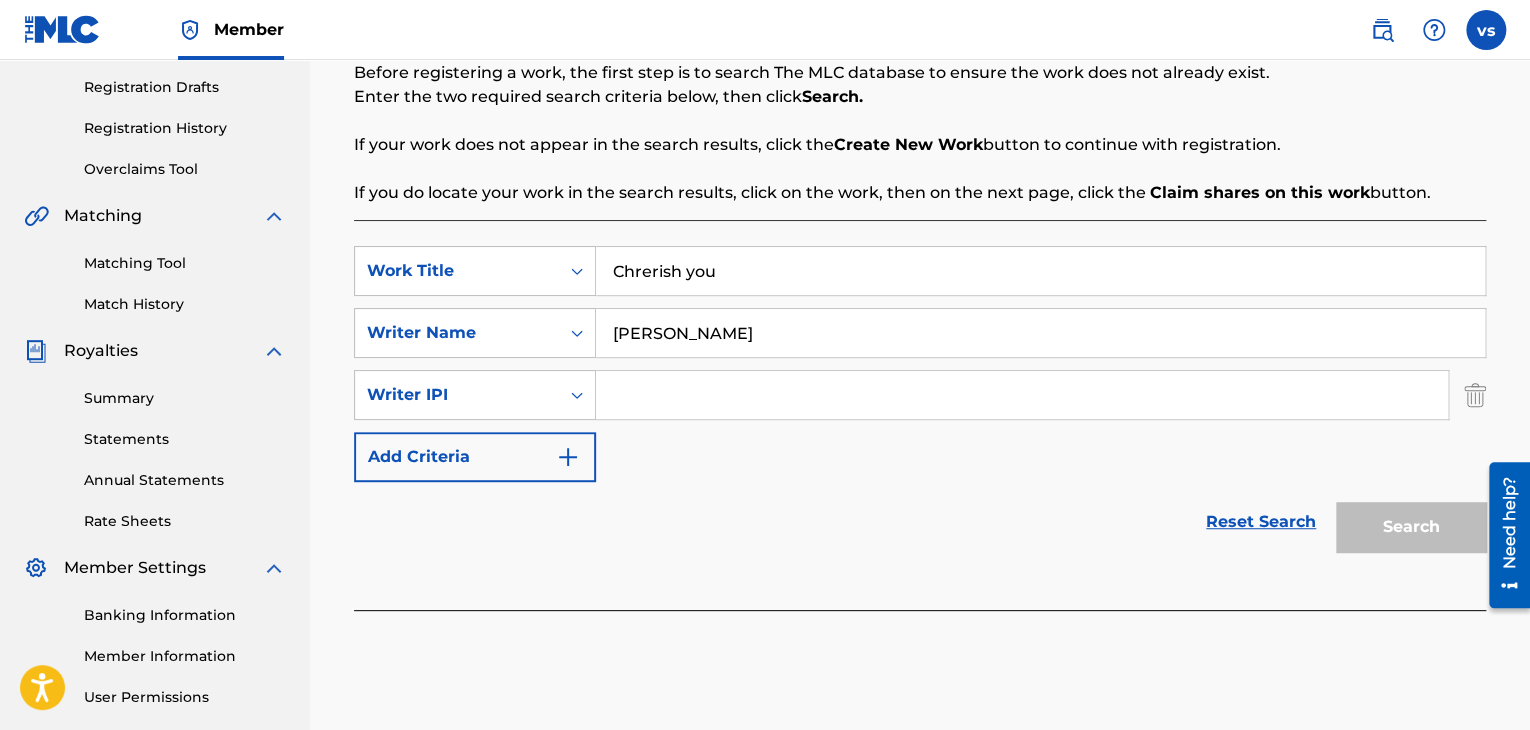 scroll, scrollTop: 328, scrollLeft: 0, axis: vertical 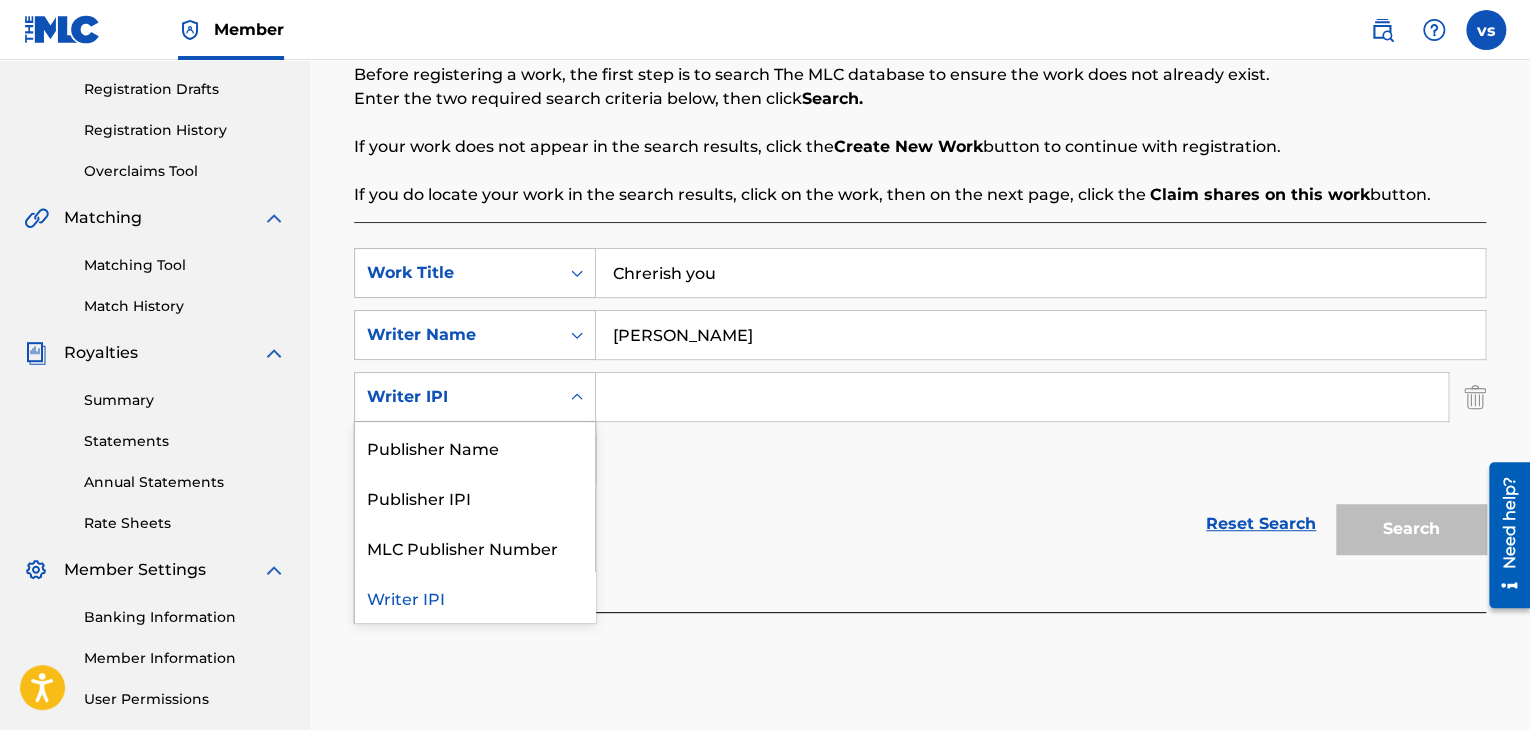 click 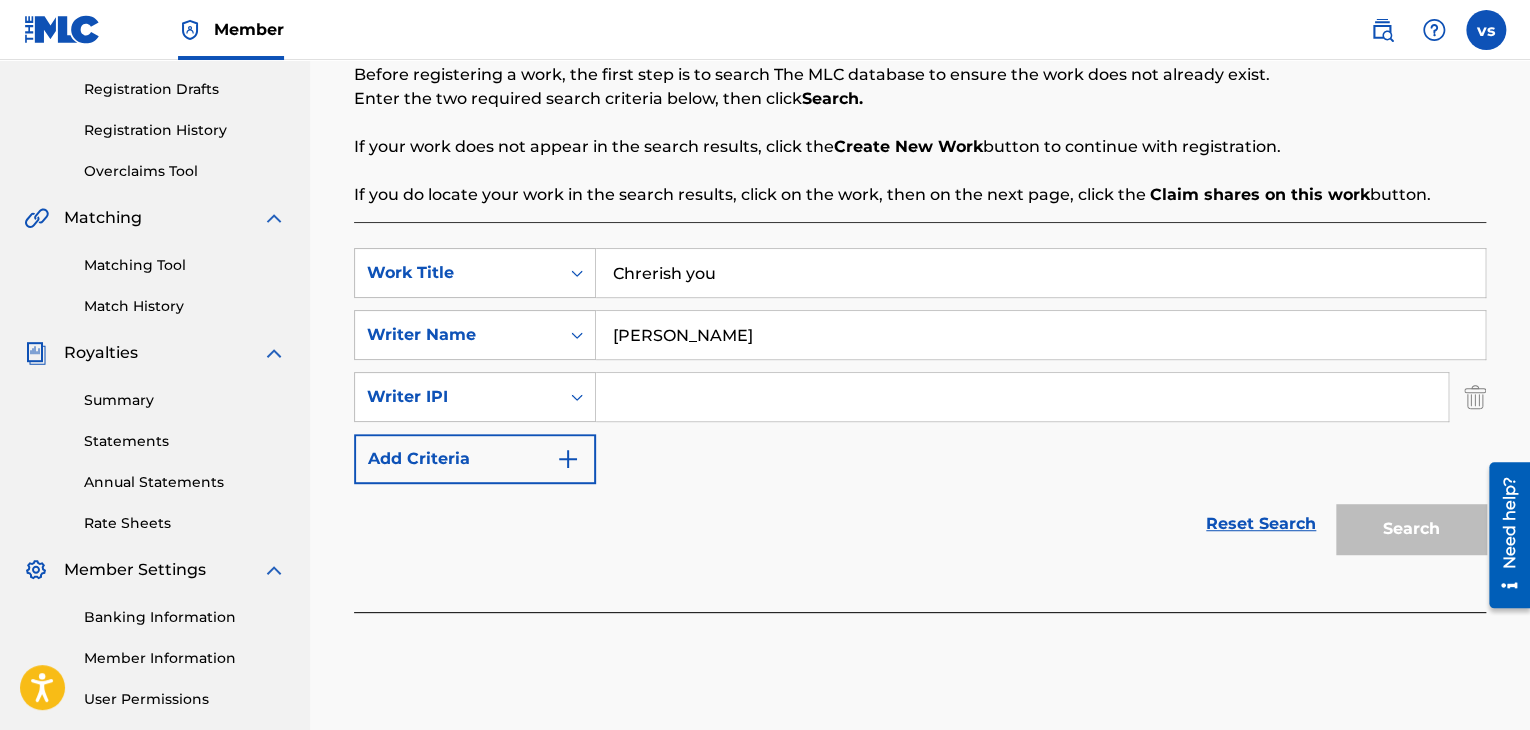 click 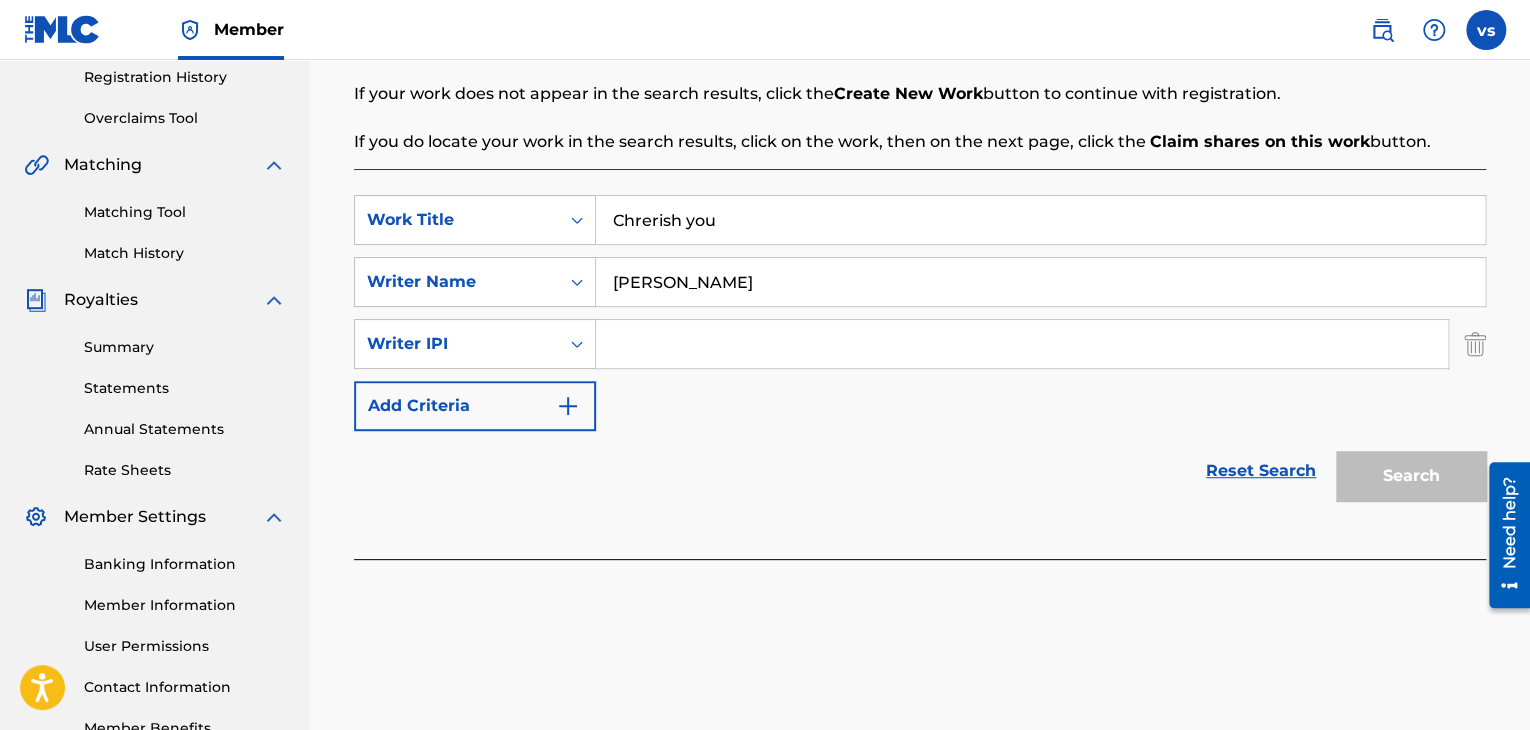scroll, scrollTop: 380, scrollLeft: 0, axis: vertical 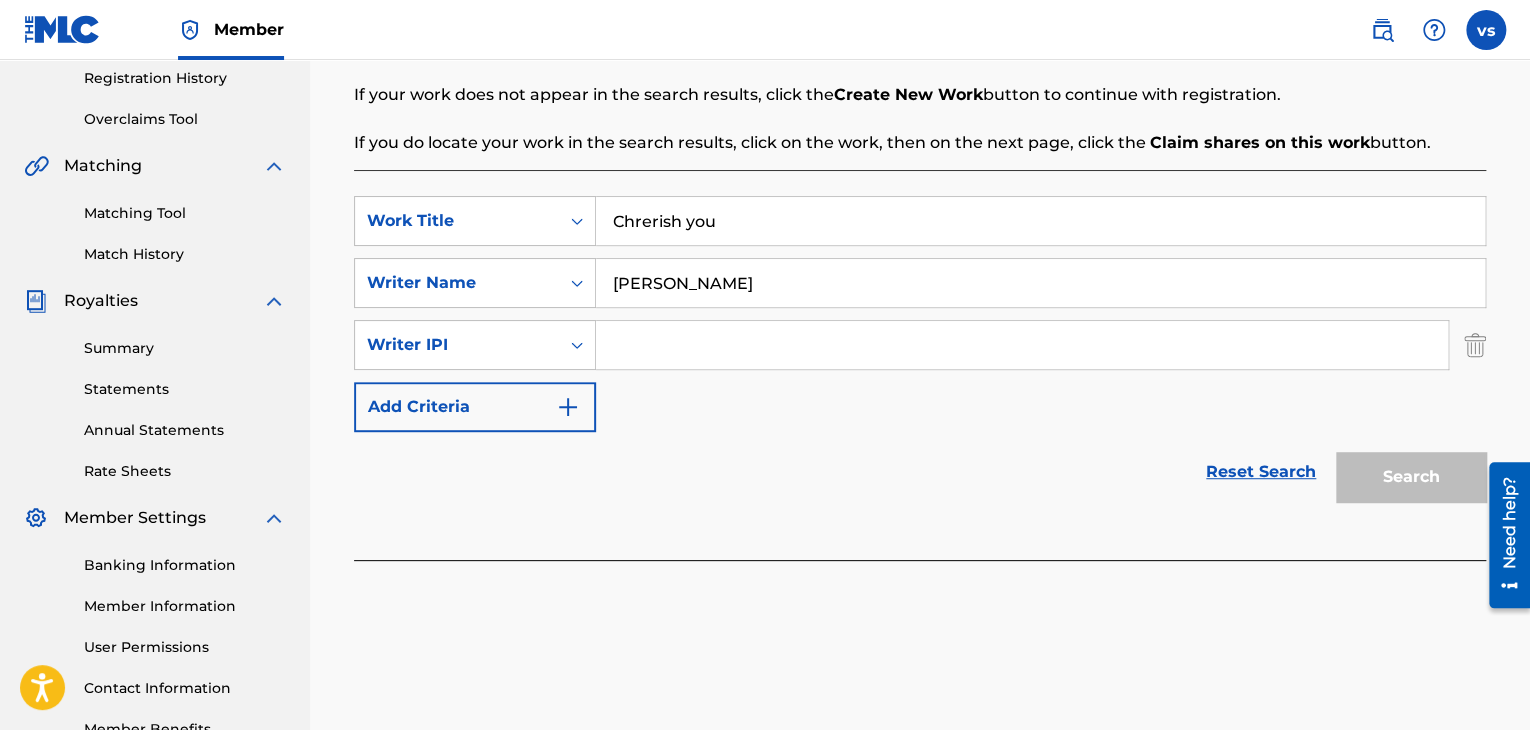 click at bounding box center (1475, 345) 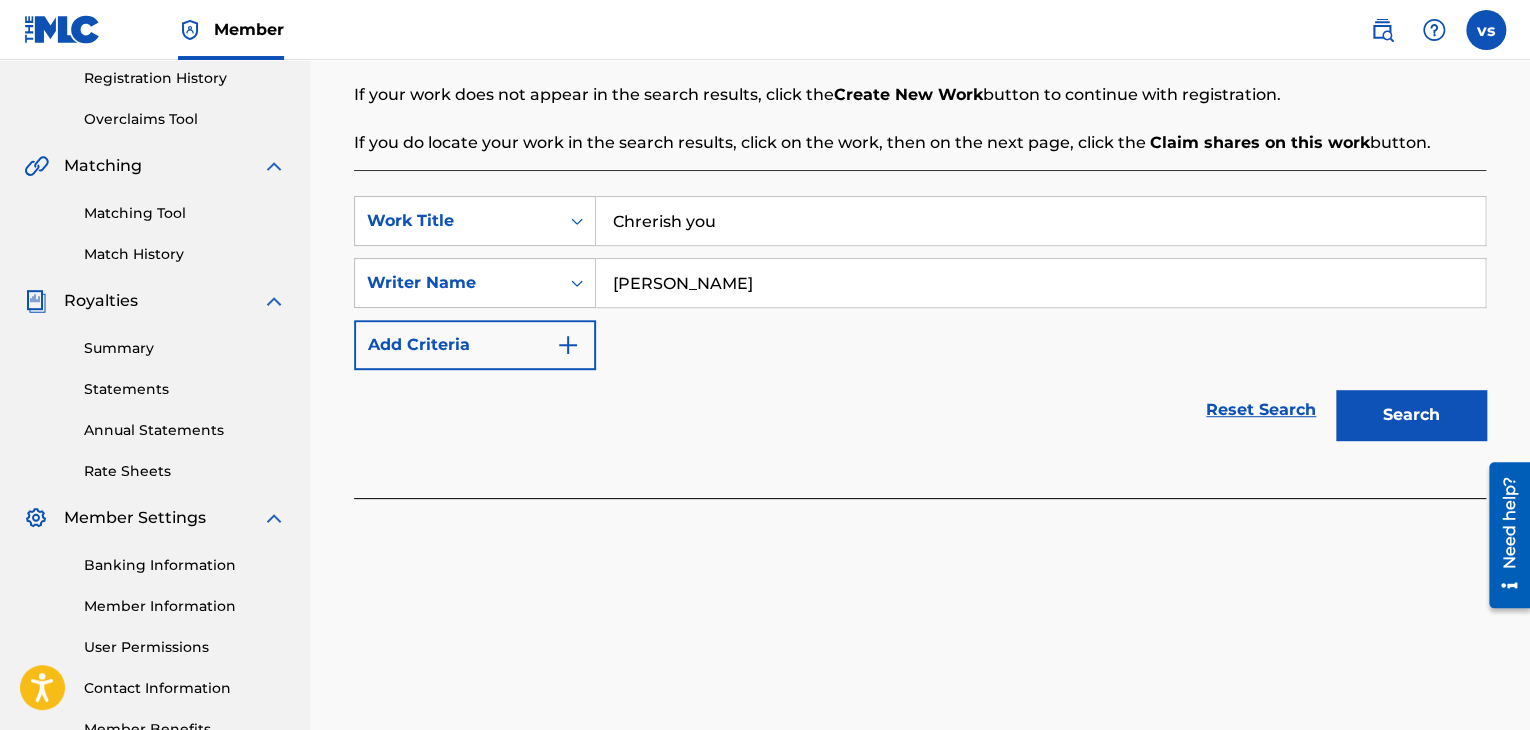 click on "Search" at bounding box center (1411, 415) 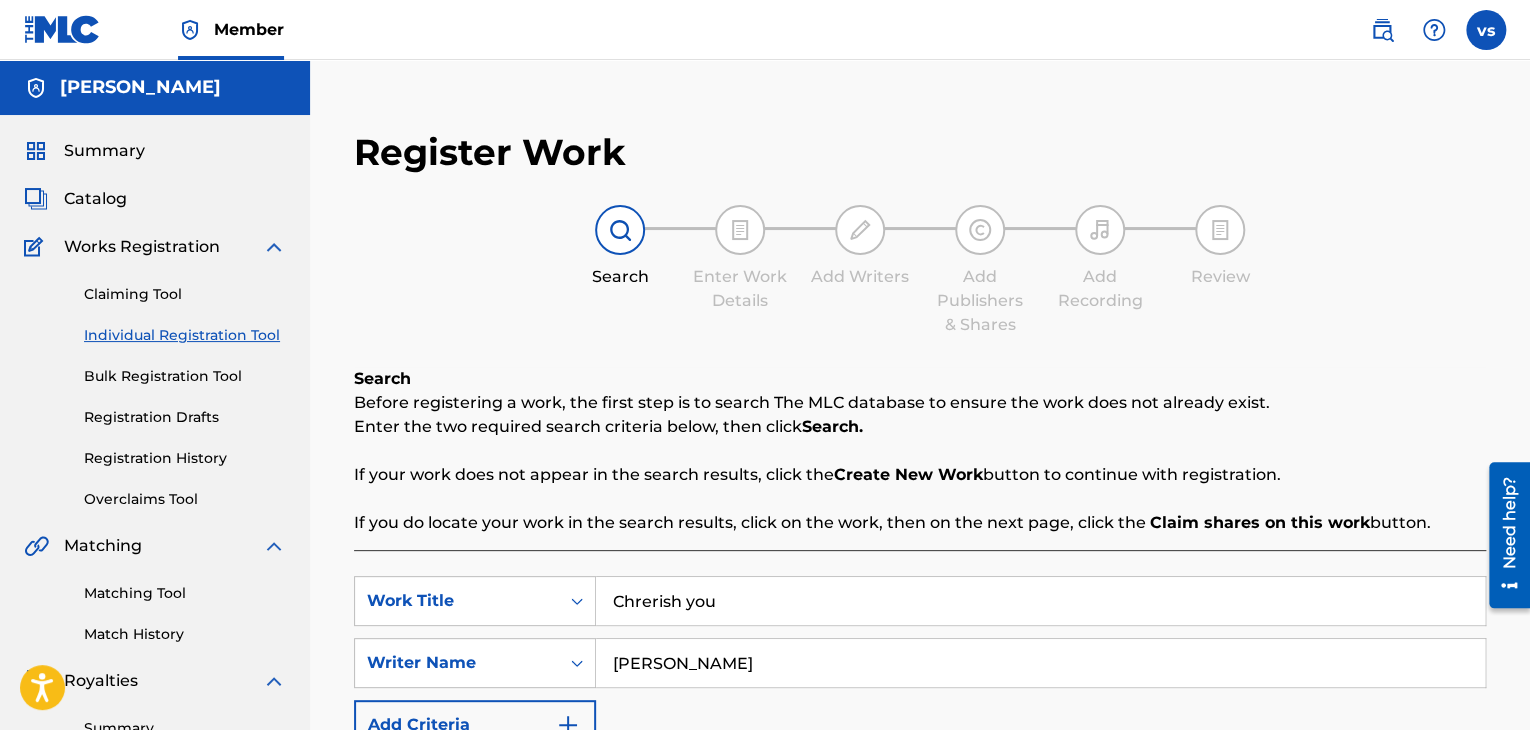 scroll, scrollTop: 510, scrollLeft: 0, axis: vertical 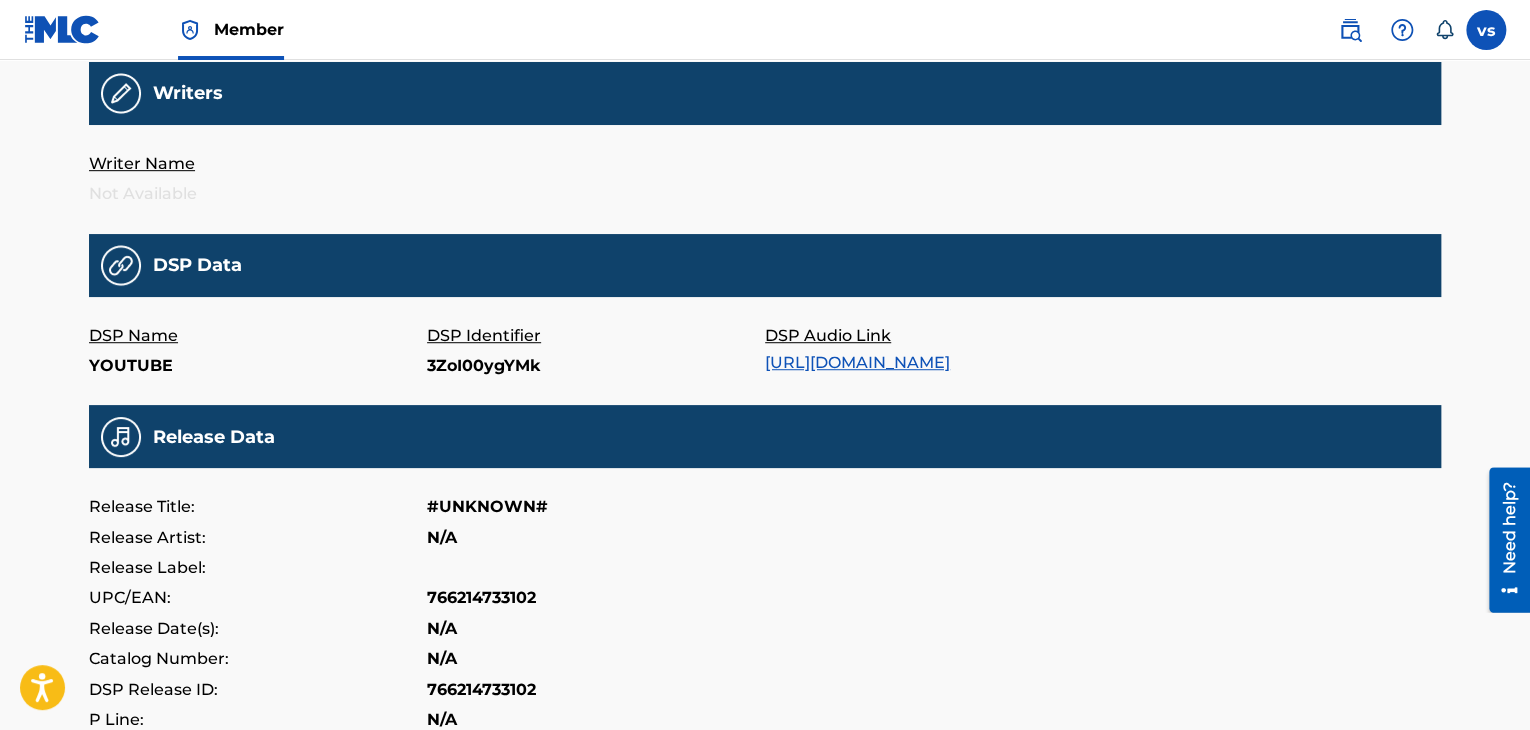 click on "[URL][DOMAIN_NAME]" at bounding box center [857, 362] 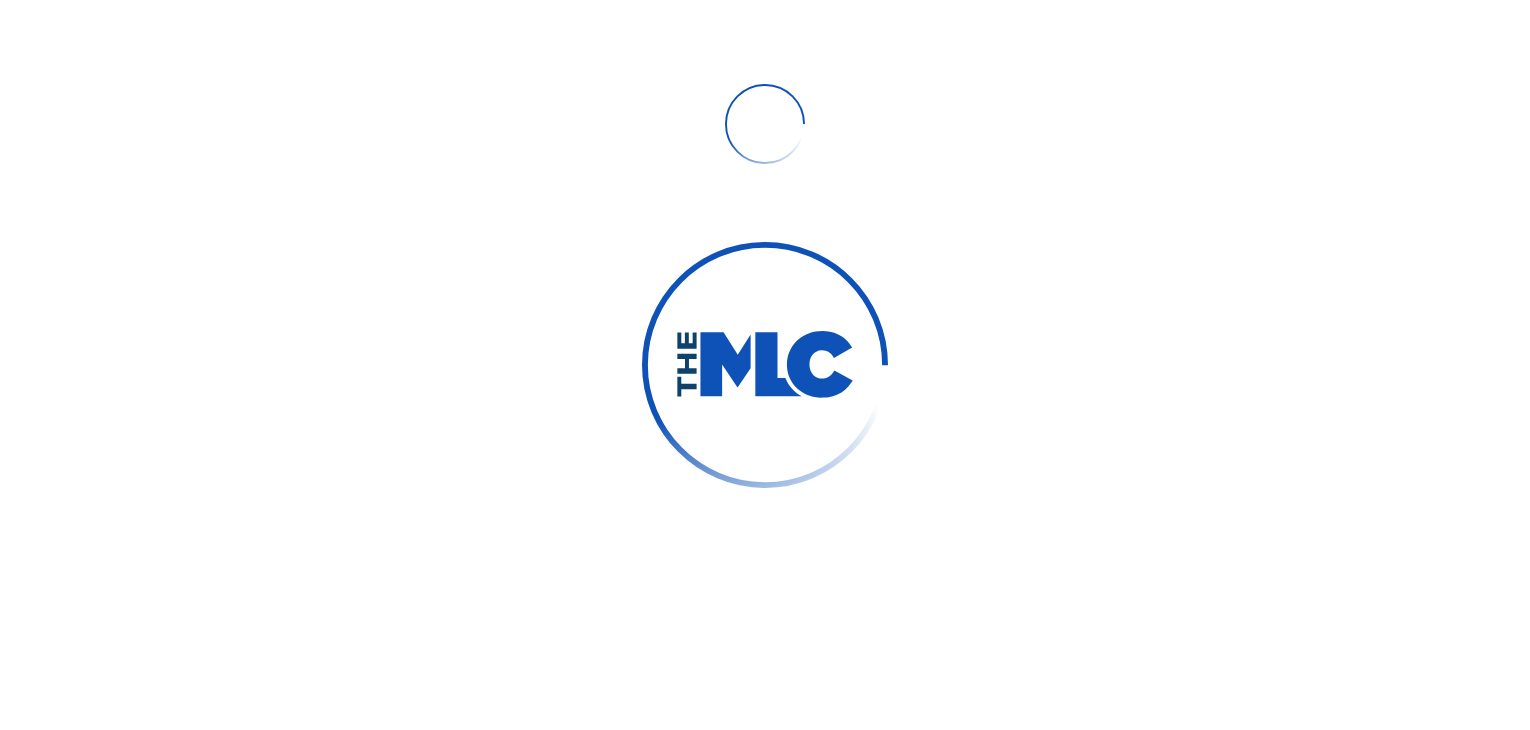 scroll, scrollTop: 0, scrollLeft: 0, axis: both 